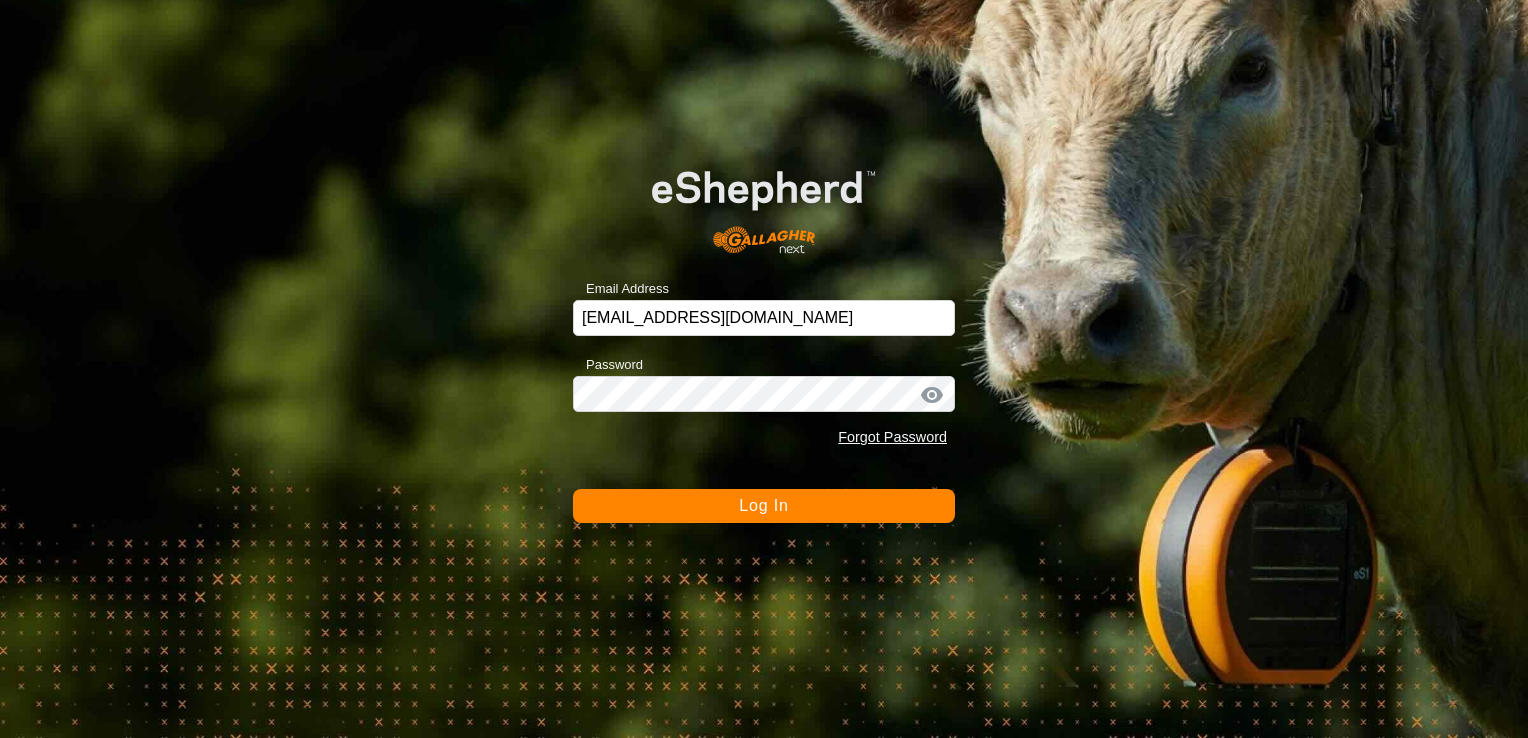 scroll, scrollTop: 0, scrollLeft: 0, axis: both 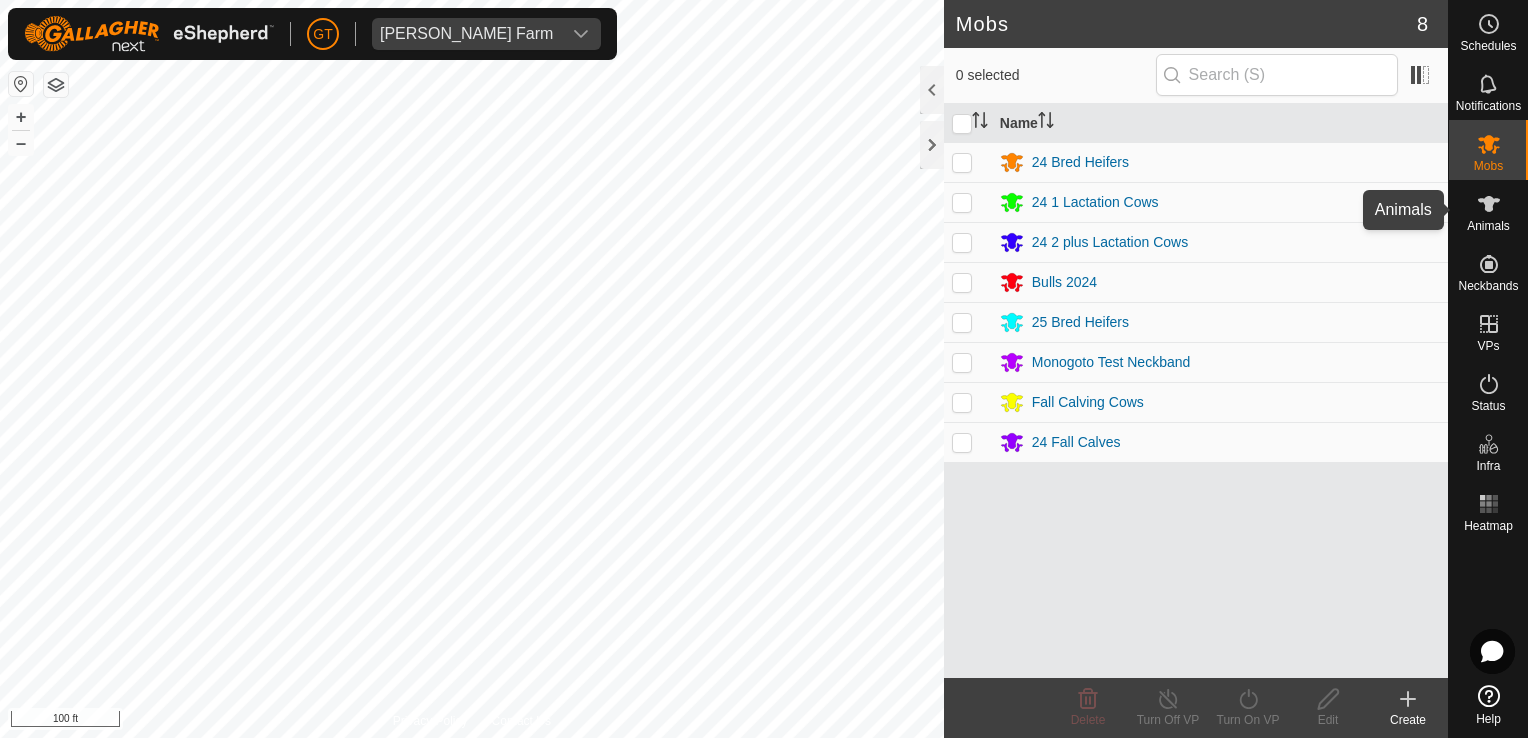 click 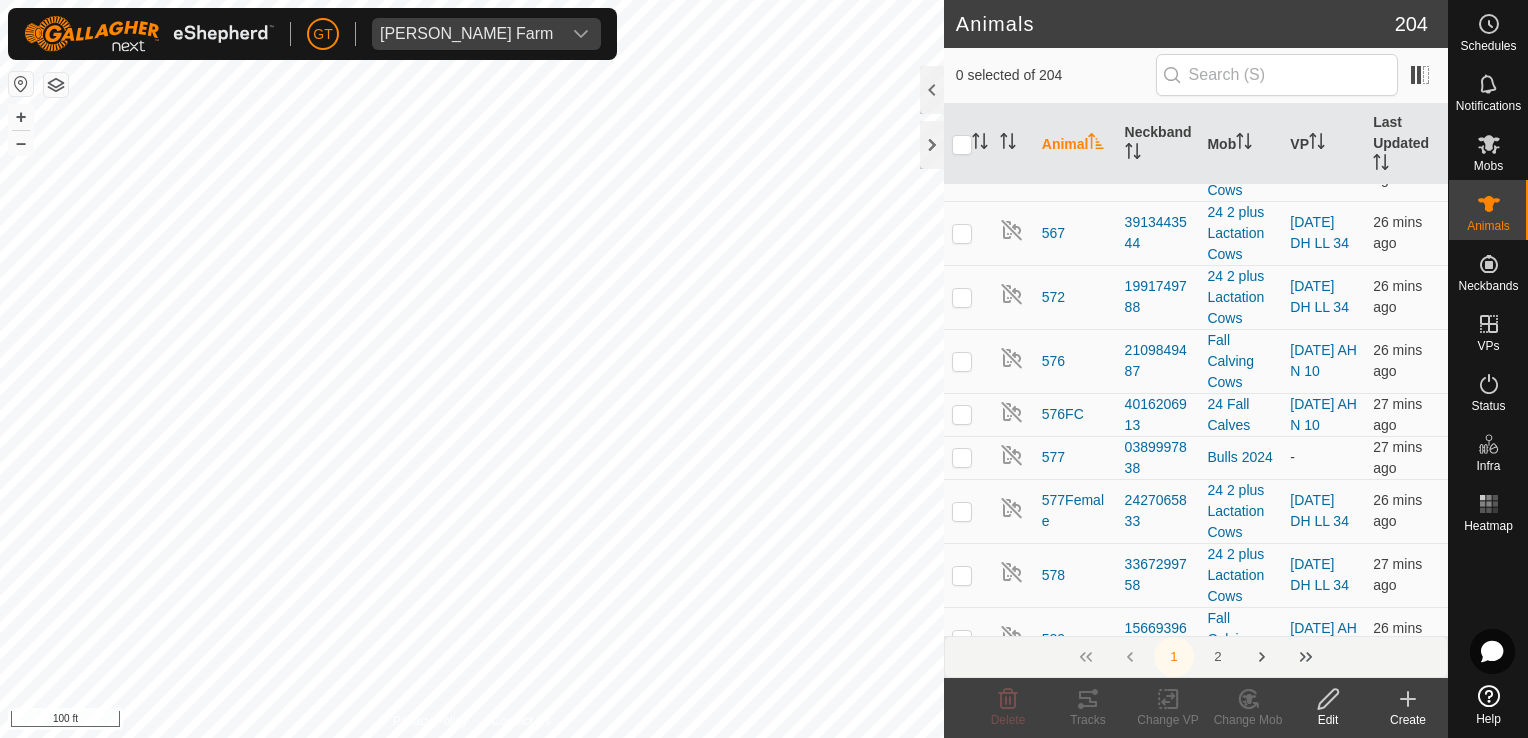 scroll, scrollTop: 3700, scrollLeft: 0, axis: vertical 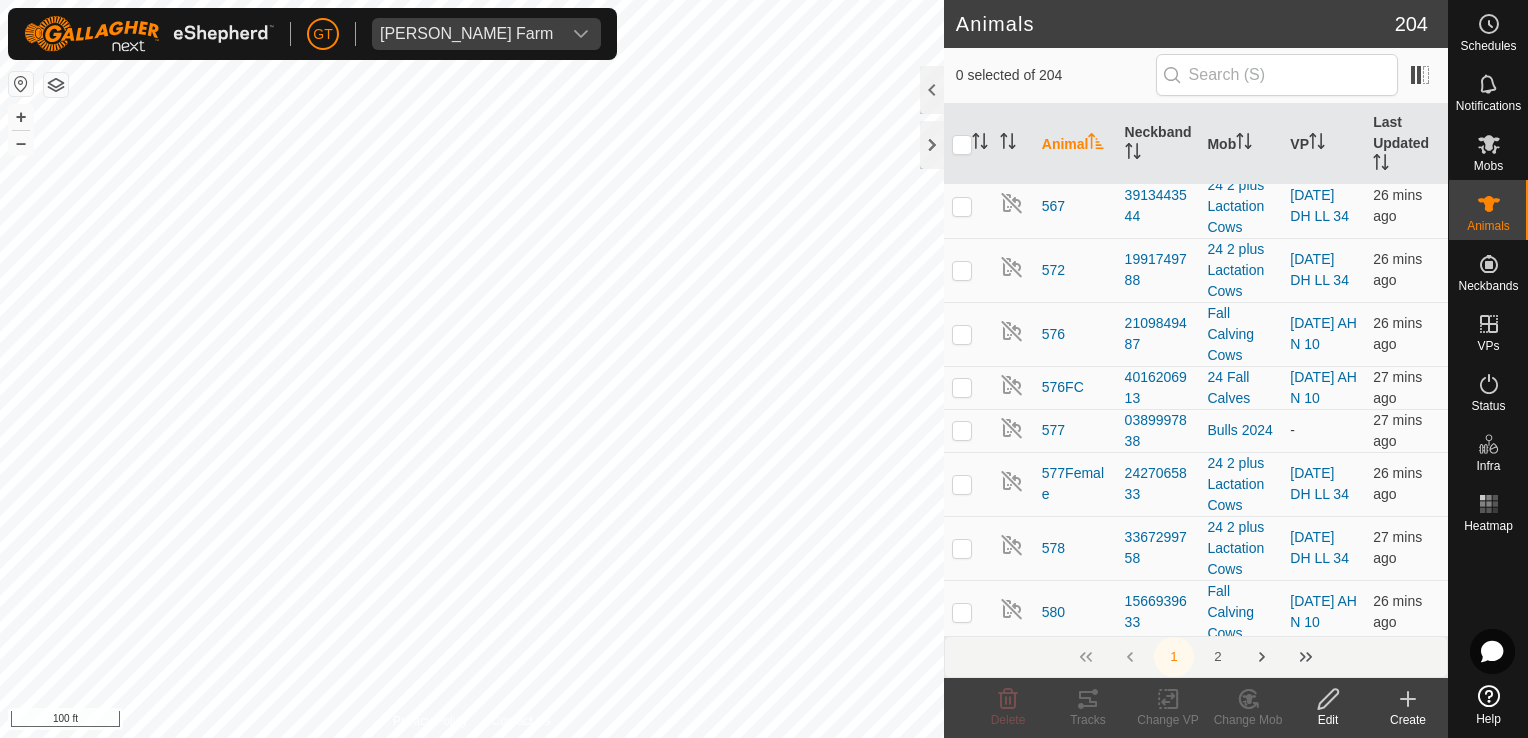 click at bounding box center (962, -251) 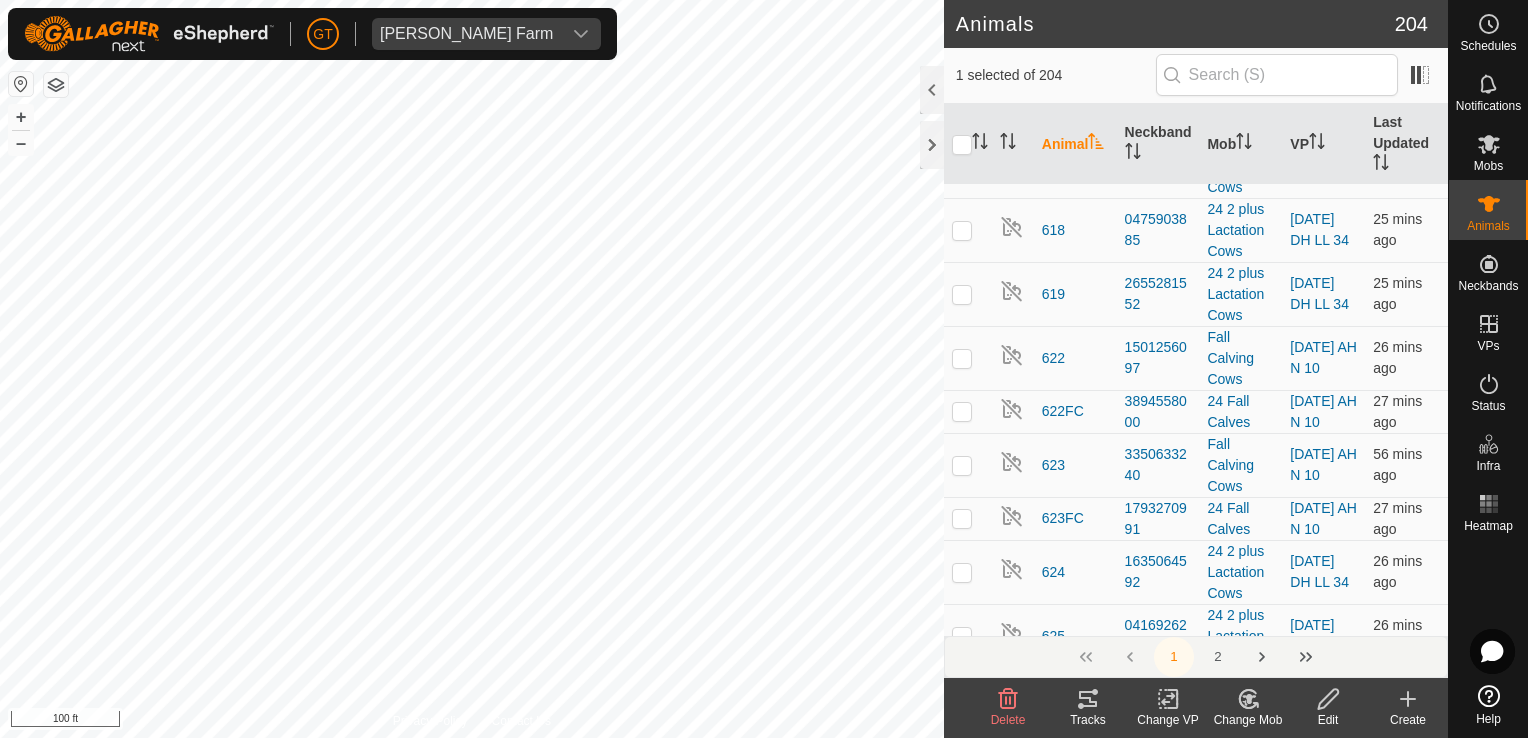 scroll, scrollTop: 5400, scrollLeft: 0, axis: vertical 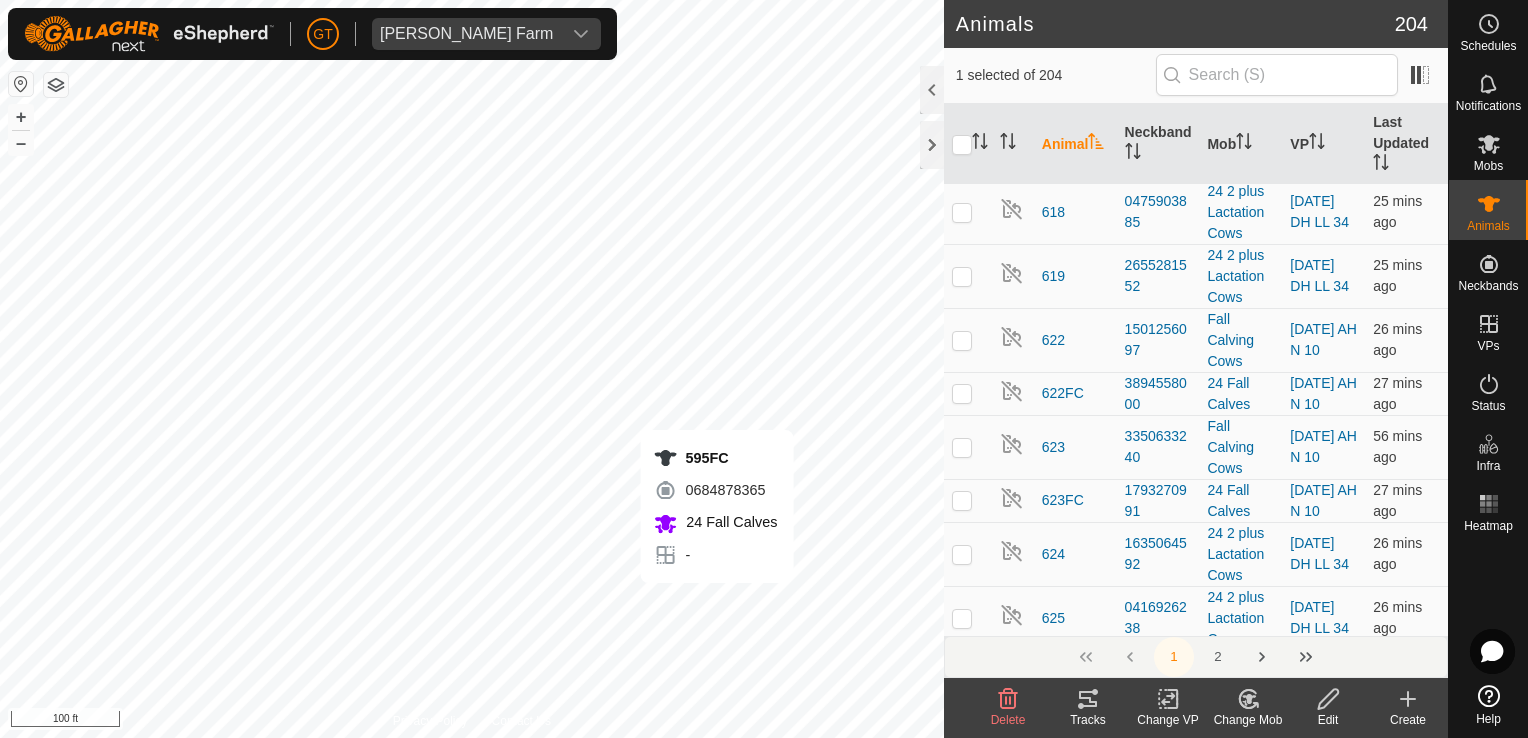 checkbox on "false" 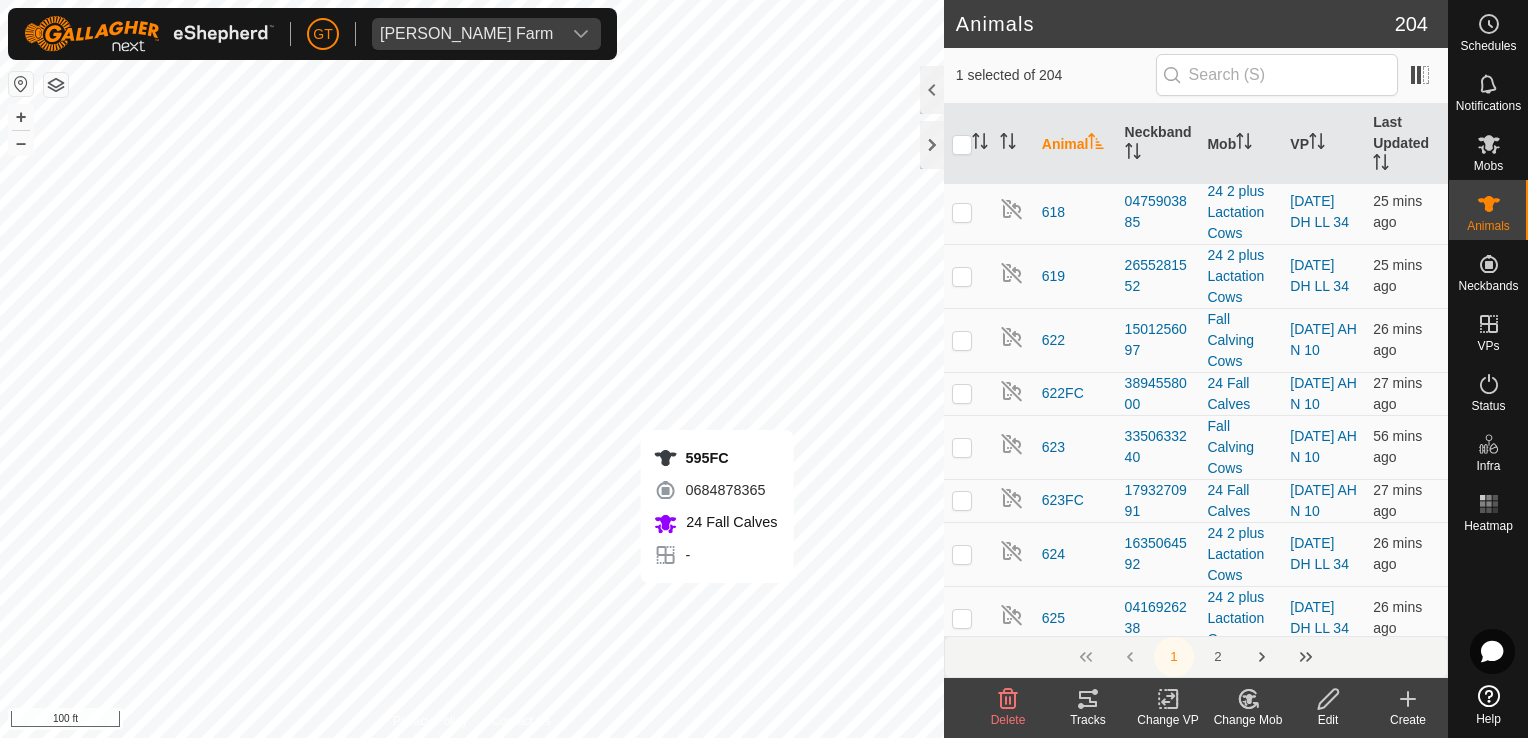 checkbox on "true" 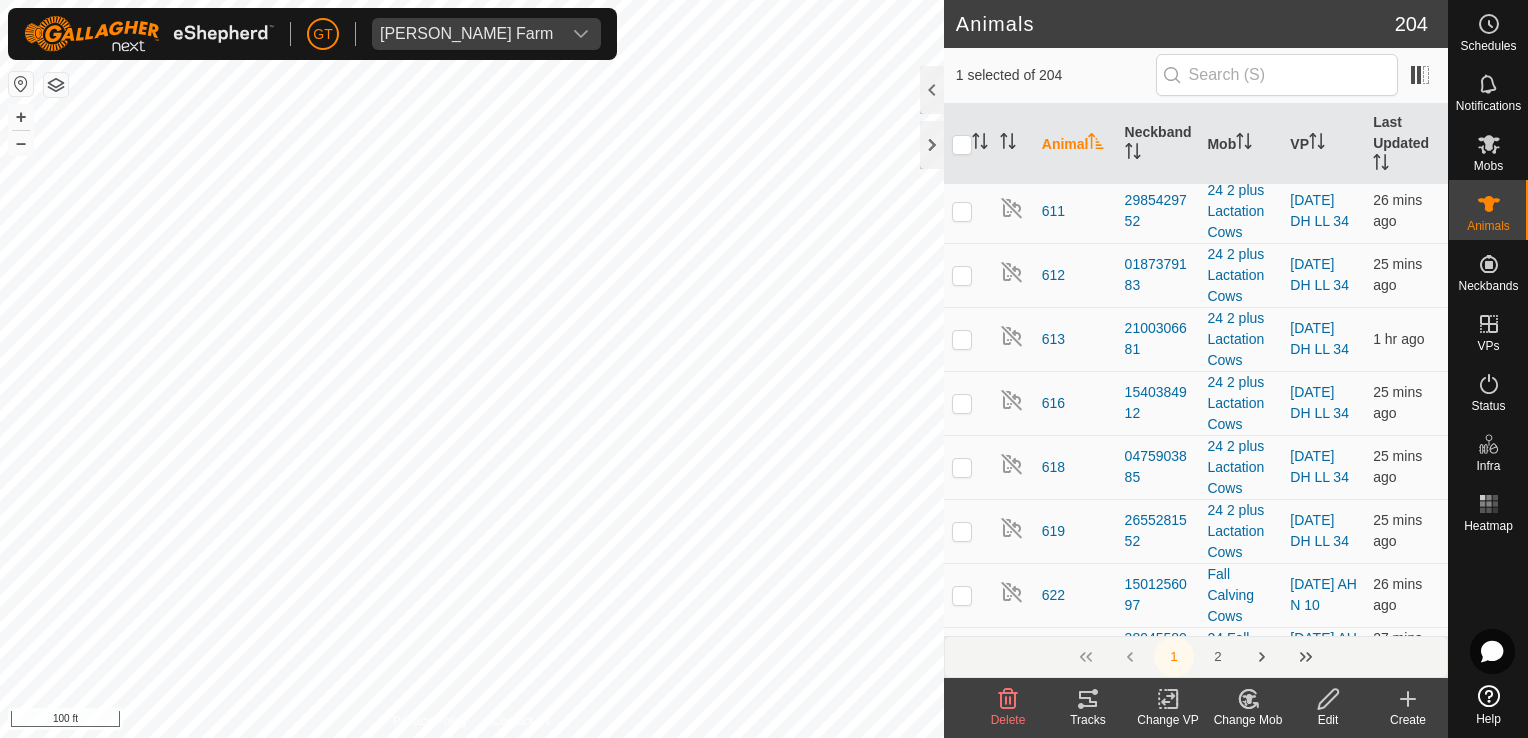 scroll, scrollTop: 5100, scrollLeft: 0, axis: vertical 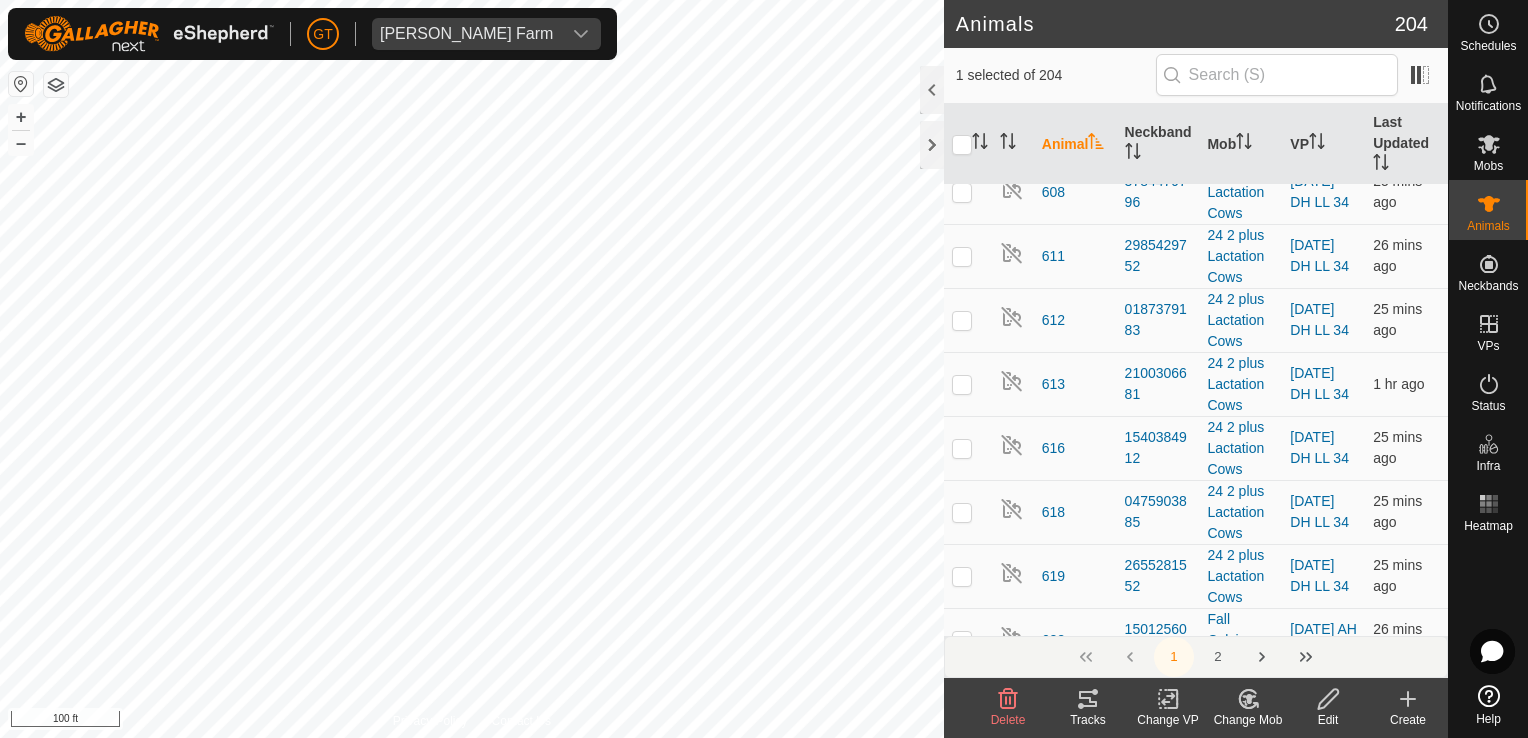 click 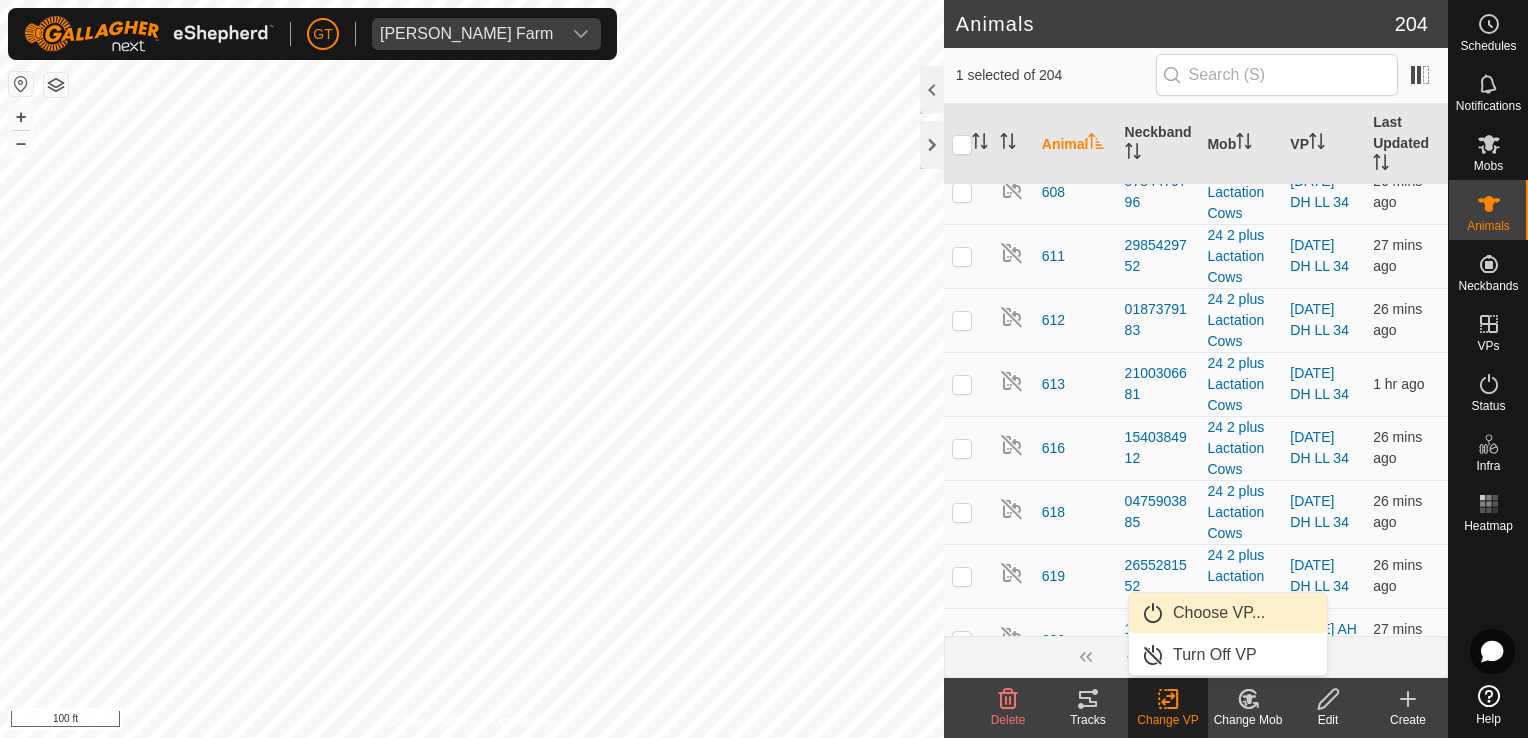 click on "Choose VP..." at bounding box center [1228, 613] 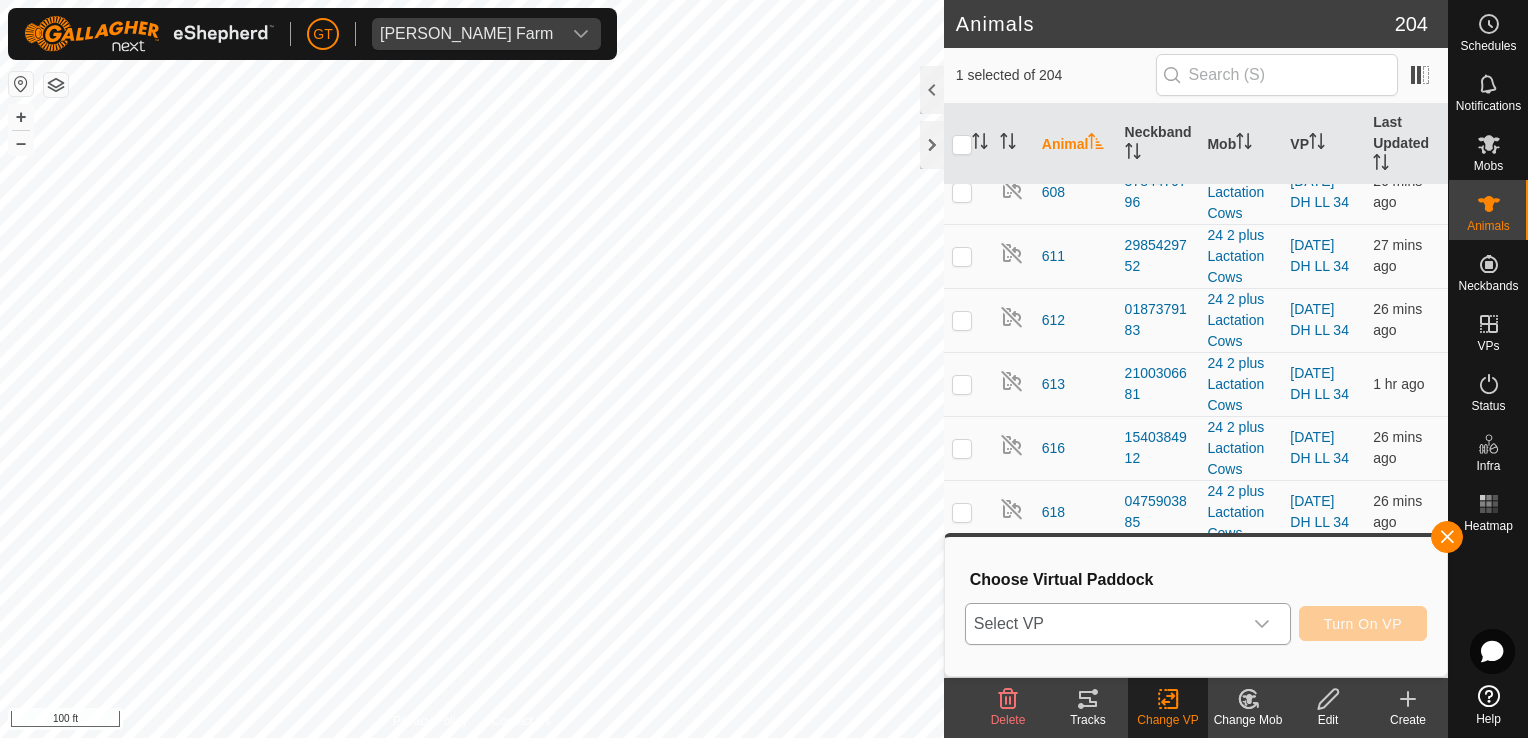 click 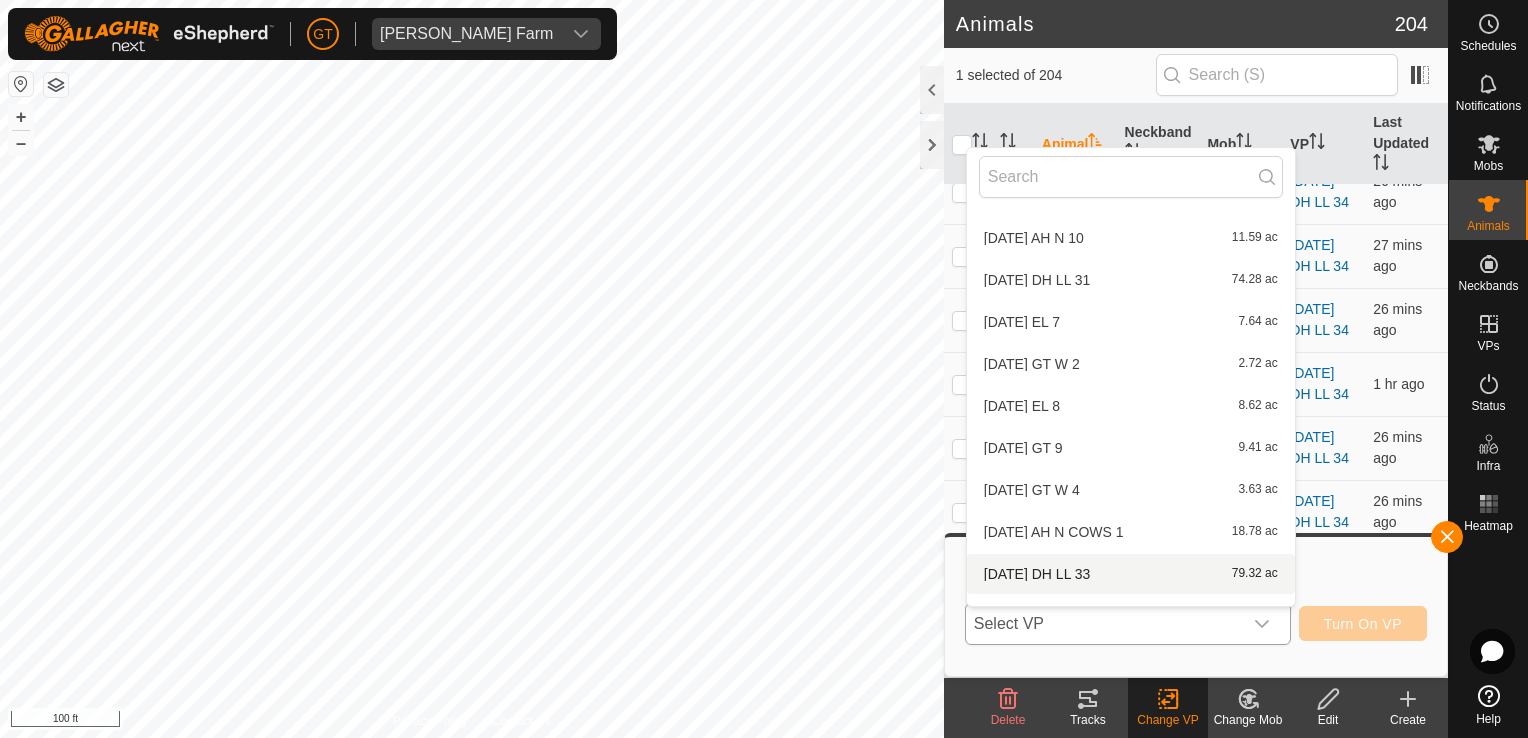 scroll, scrollTop: 904, scrollLeft: 0, axis: vertical 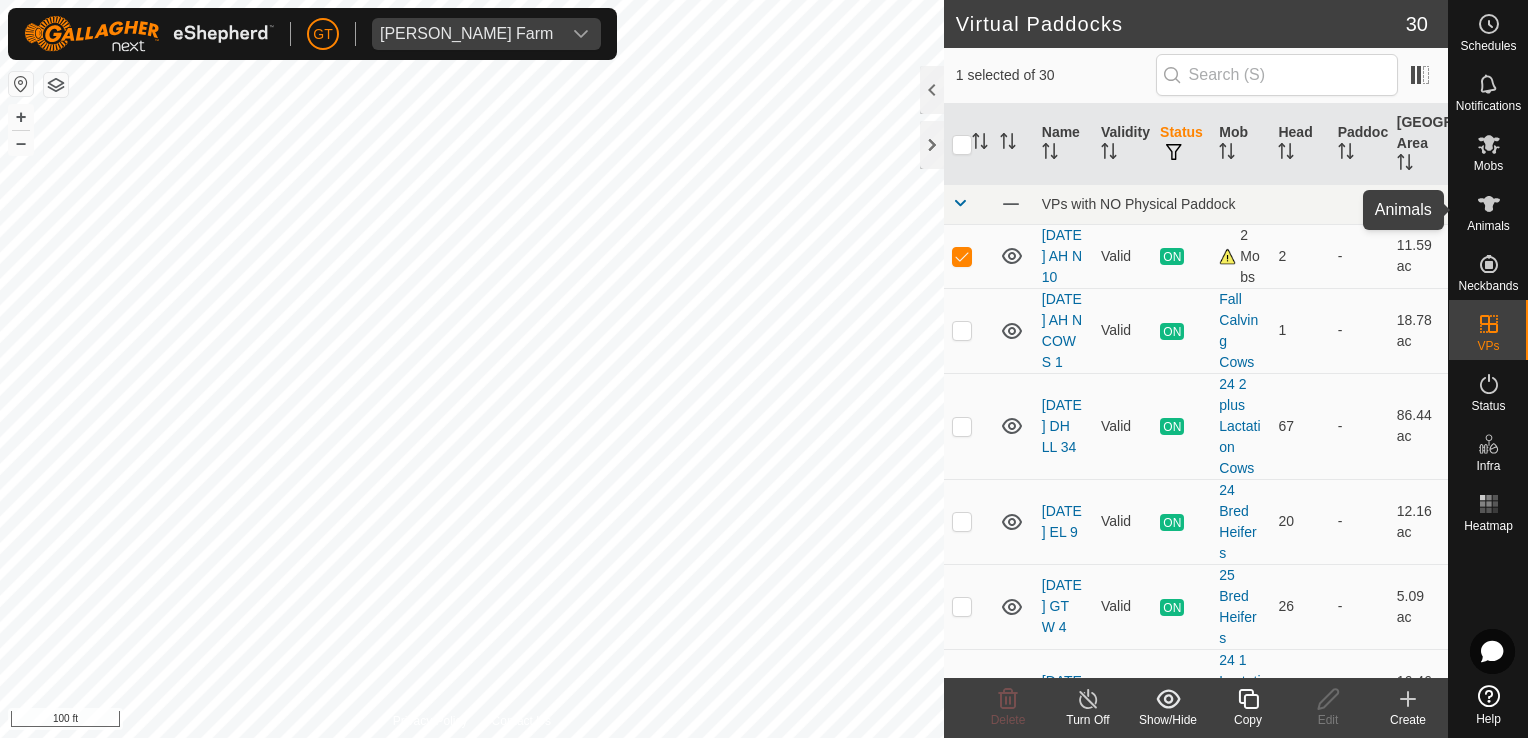 click 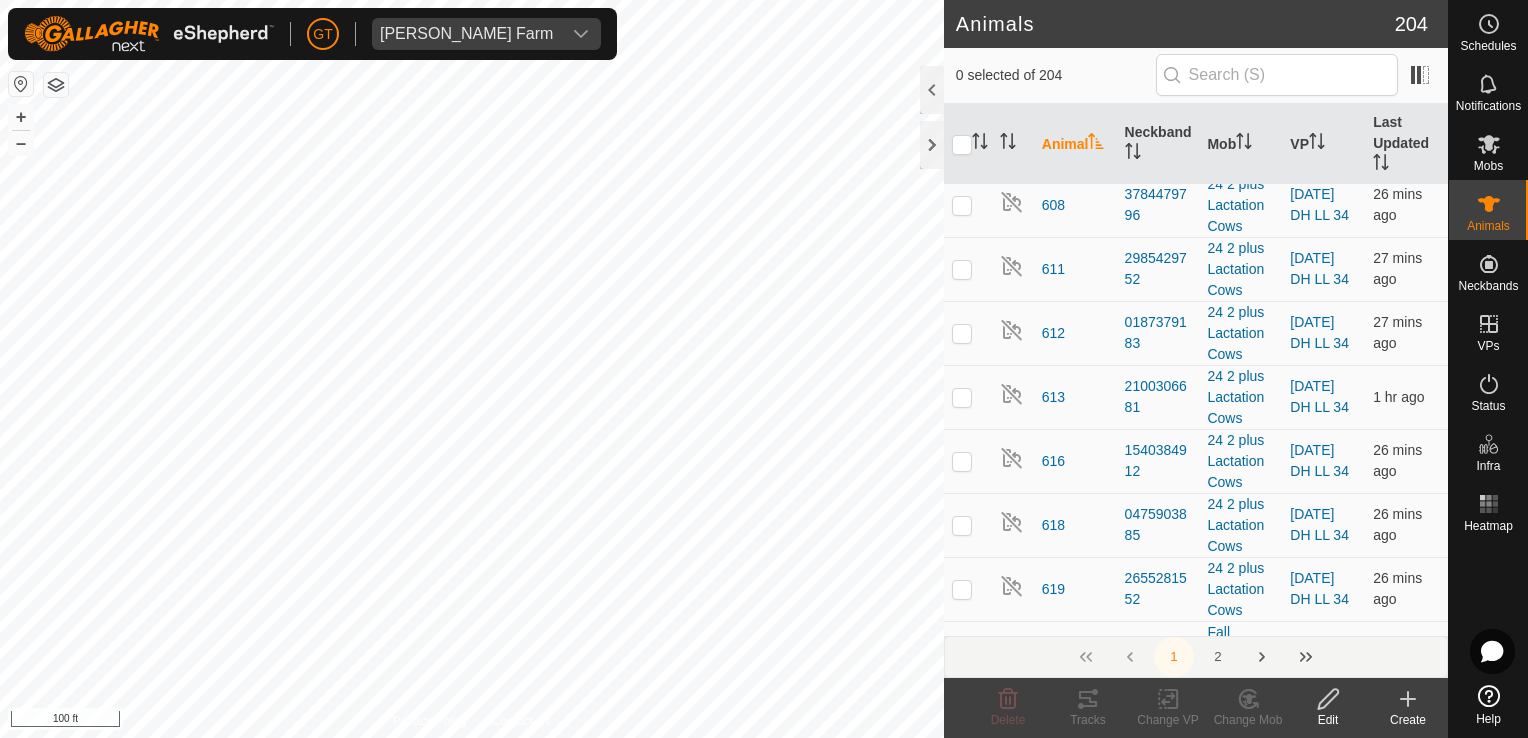 scroll, scrollTop: 5100, scrollLeft: 0, axis: vertical 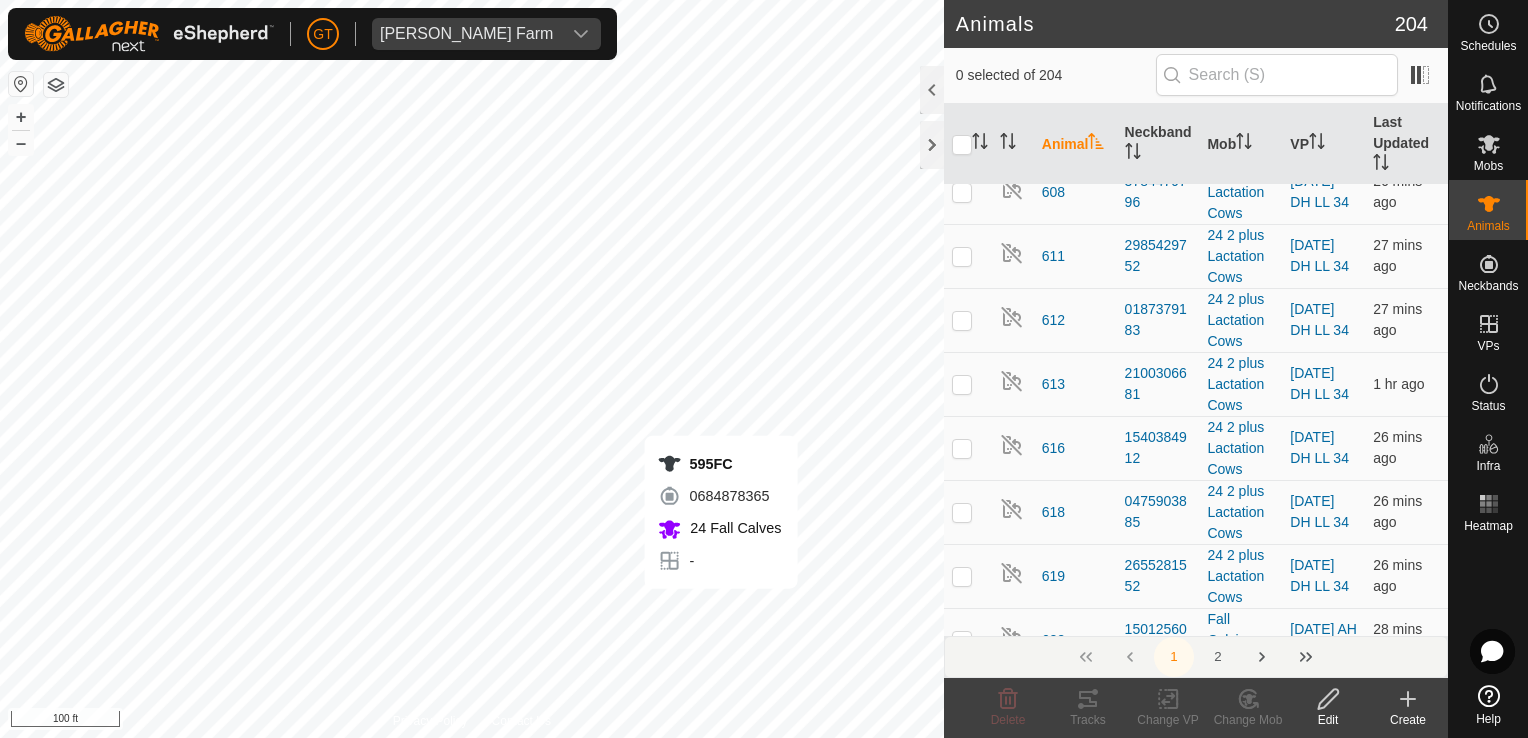 checkbox on "true" 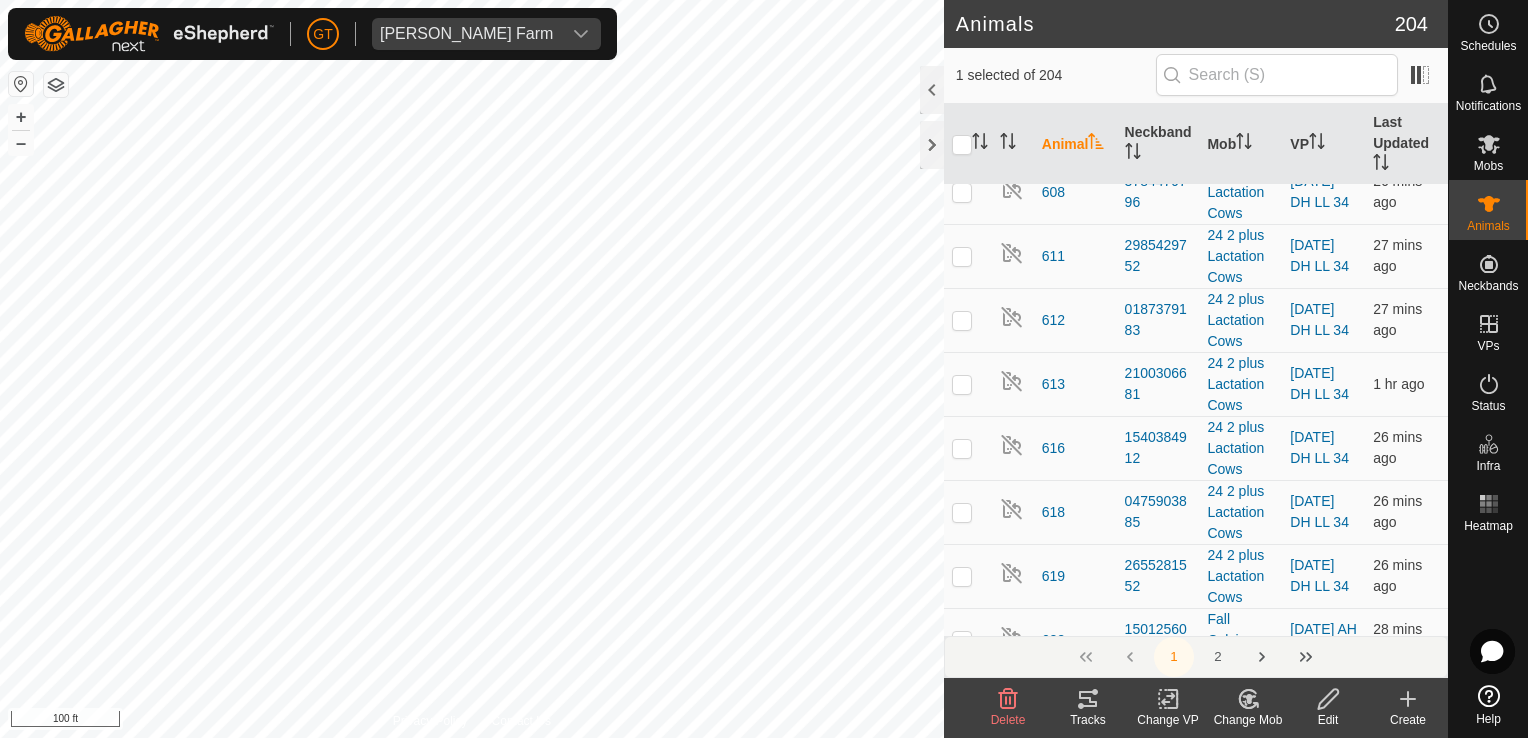 click 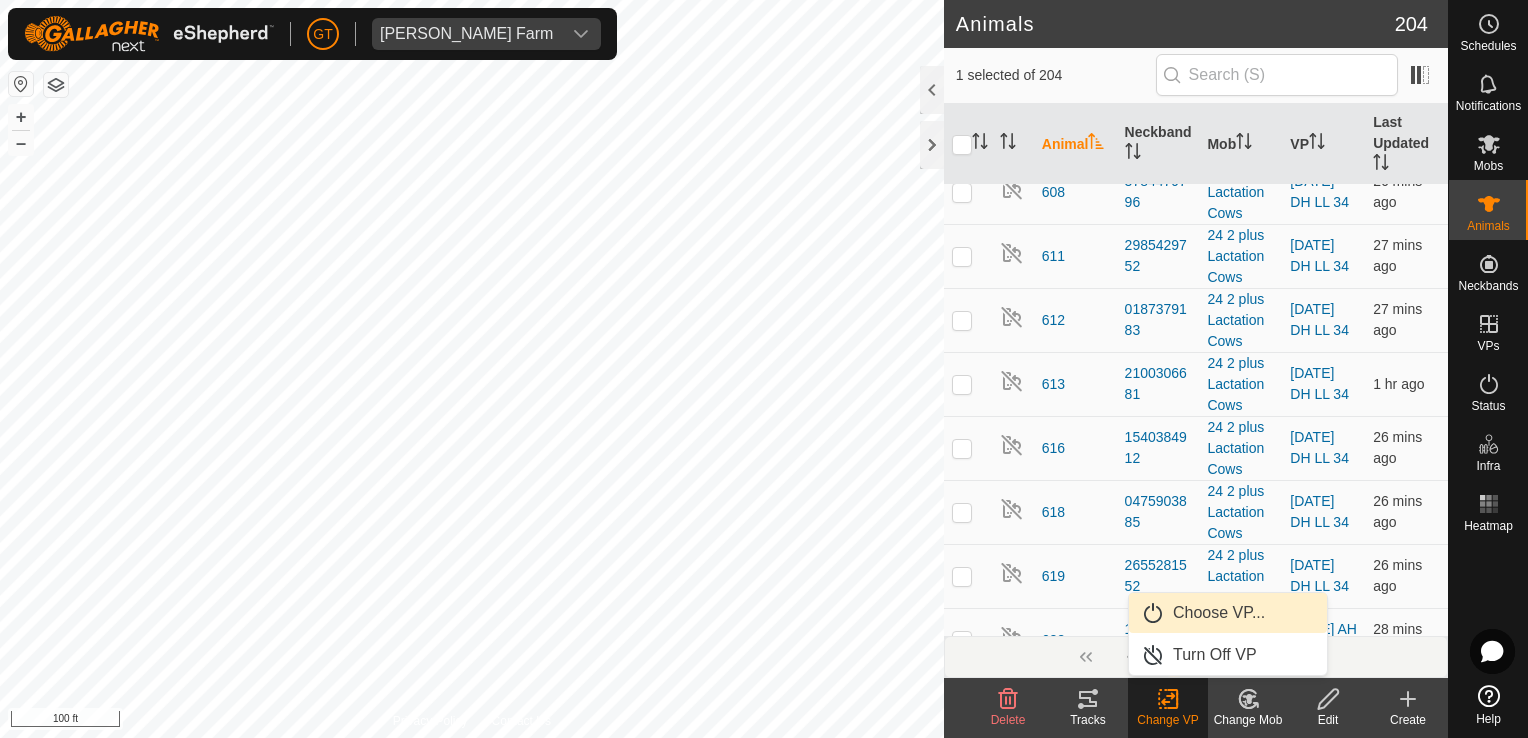 click on "Choose VP..." at bounding box center [1228, 613] 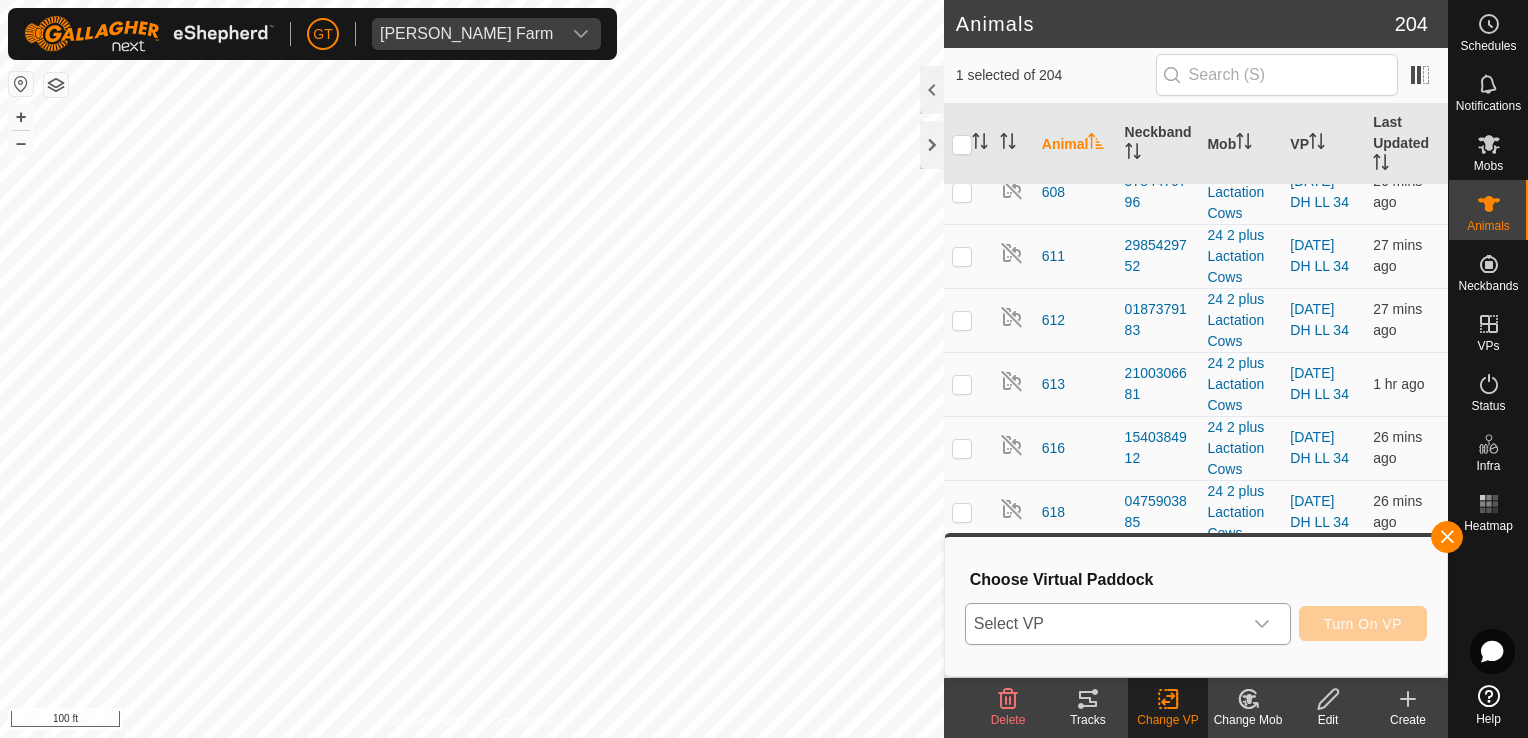 click 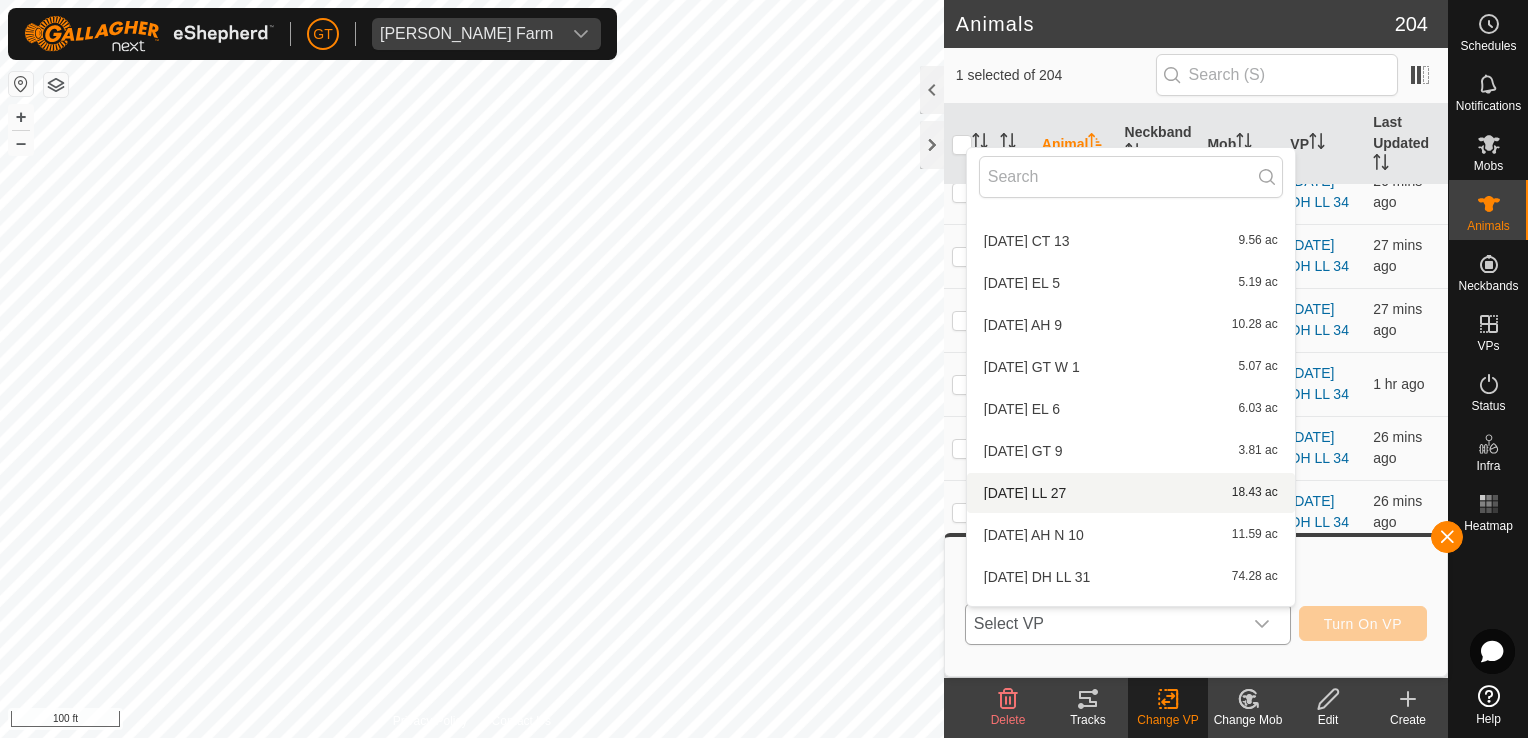 scroll, scrollTop: 304, scrollLeft: 0, axis: vertical 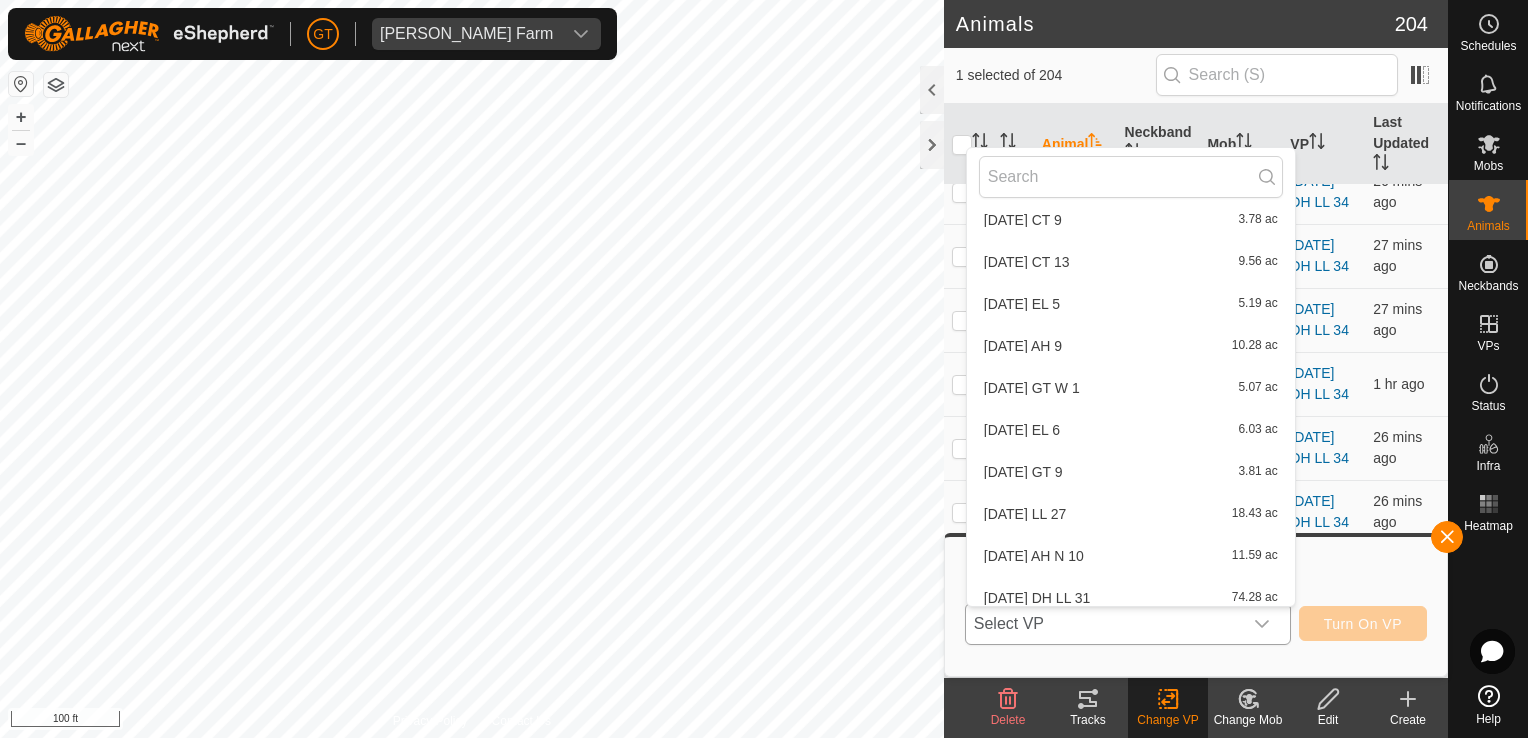 click on "[DATE]   AH N 10  11.59 ac" at bounding box center (1131, 556) 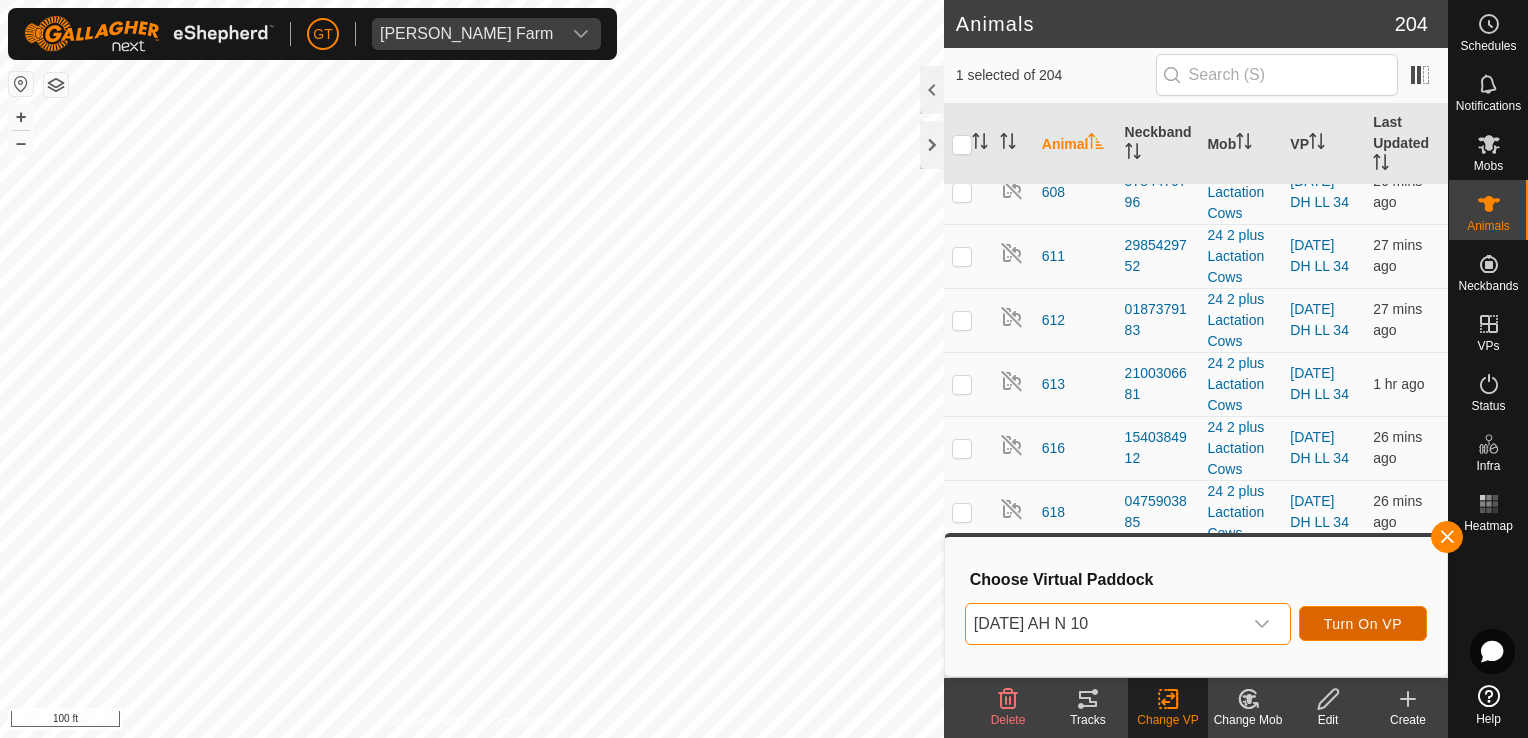 click on "Turn On VP" at bounding box center [1363, 624] 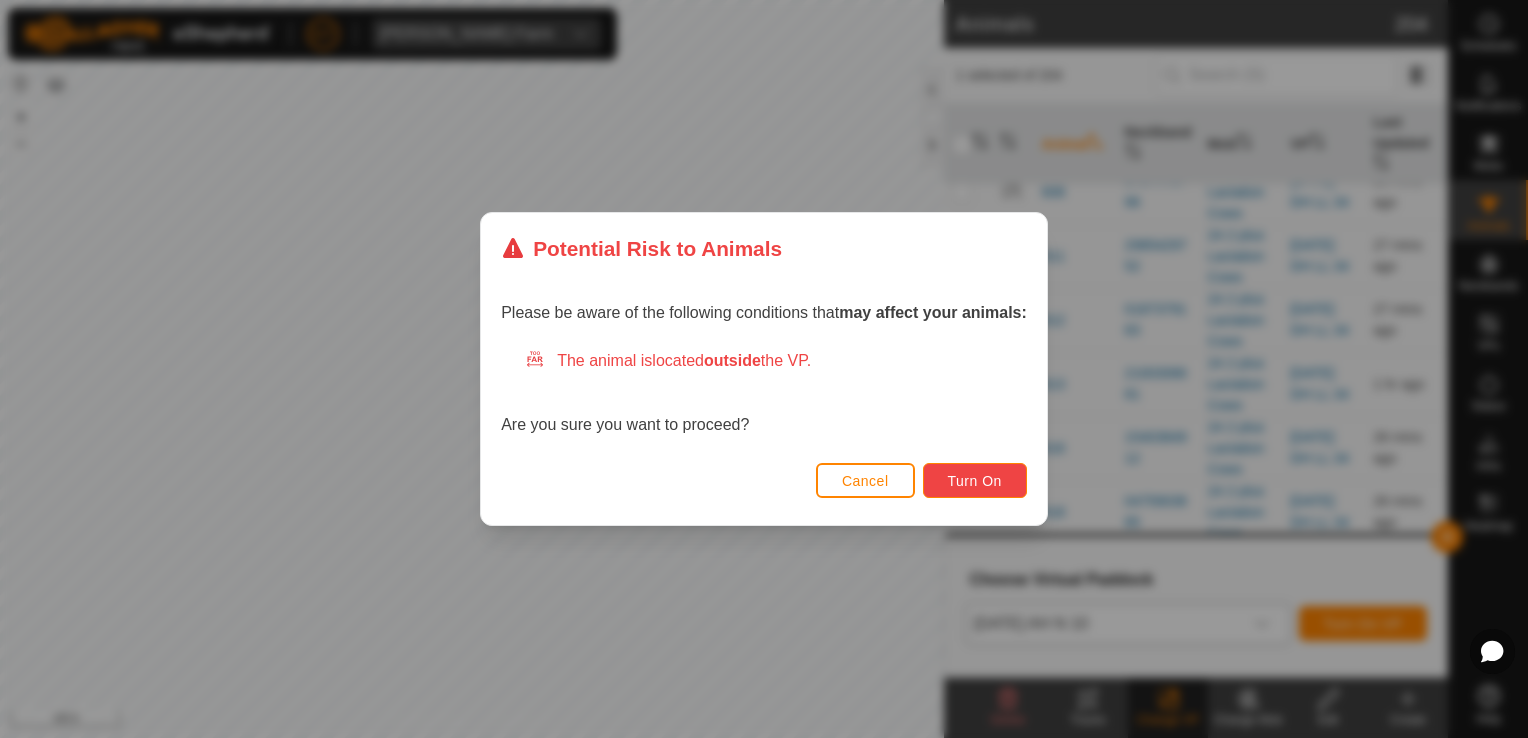 click on "Turn On" at bounding box center [975, 481] 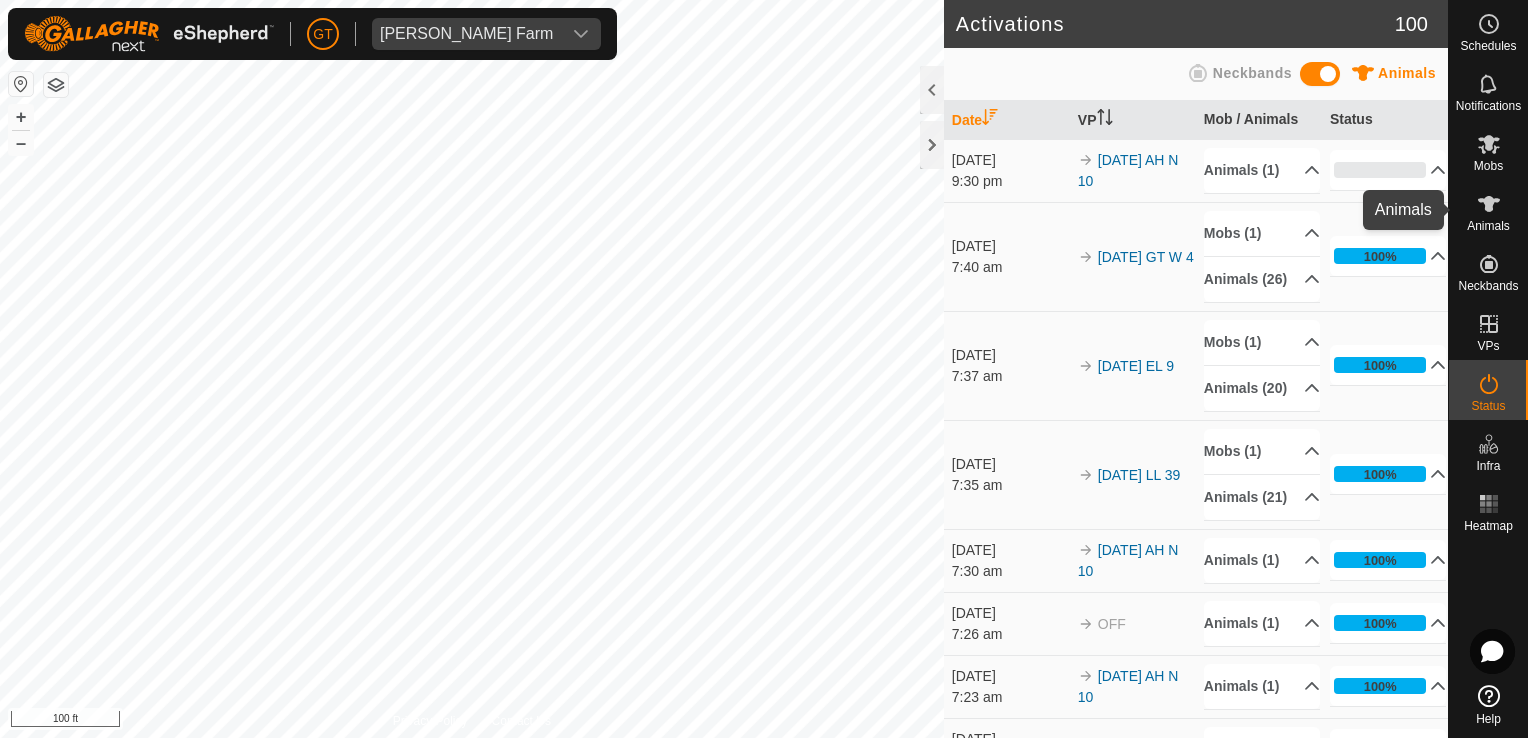 click on "Animals" at bounding box center [1488, 210] 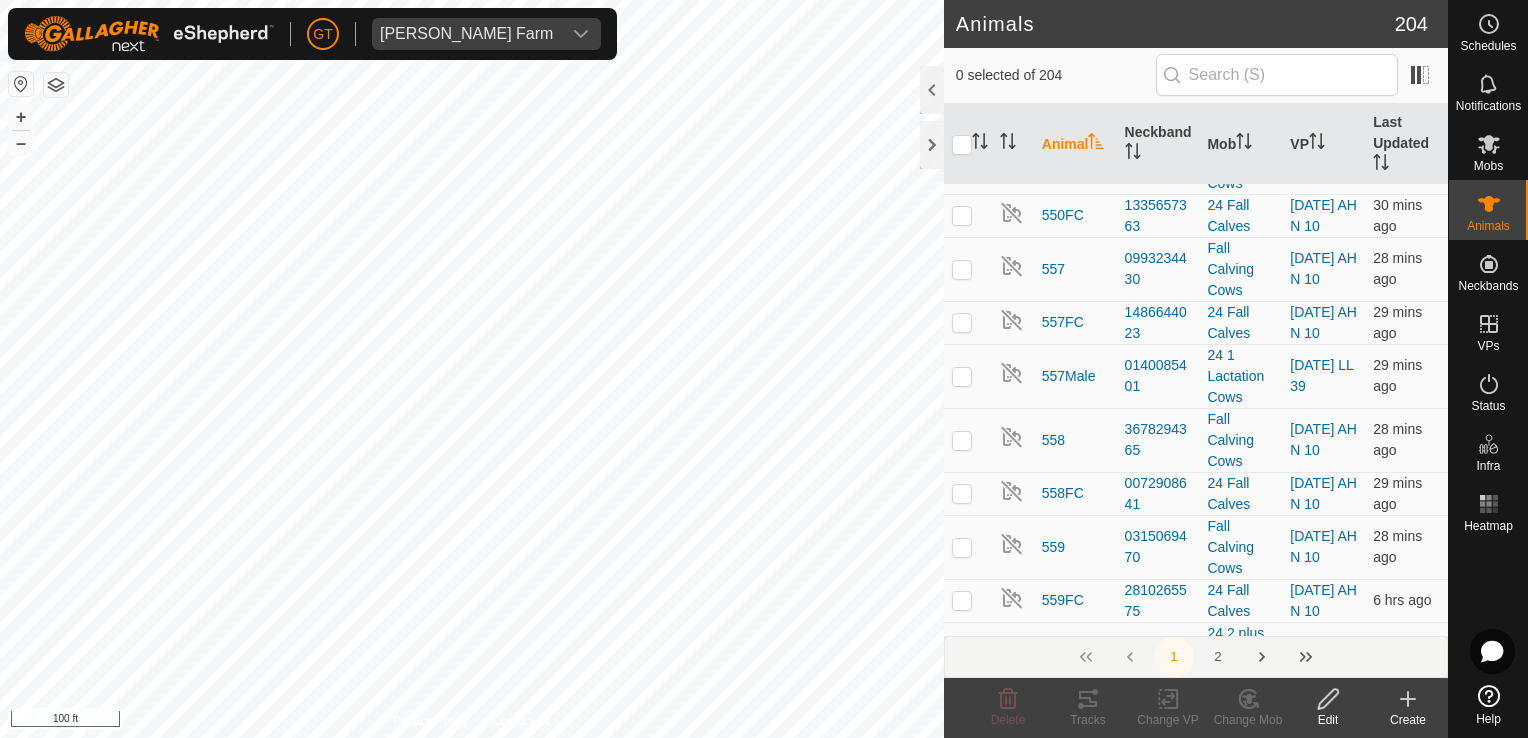 scroll, scrollTop: 3000, scrollLeft: 0, axis: vertical 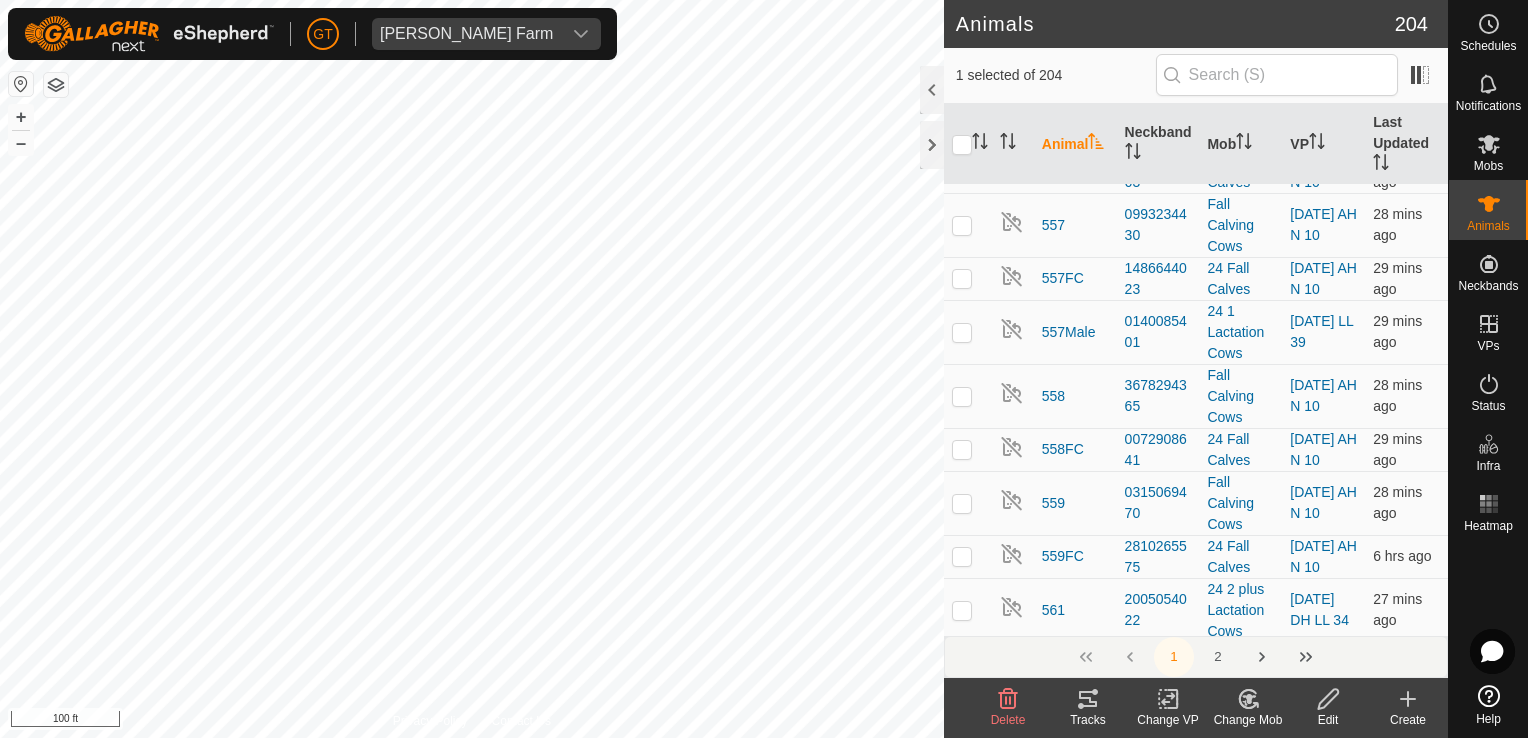 click at bounding box center [962, -176] 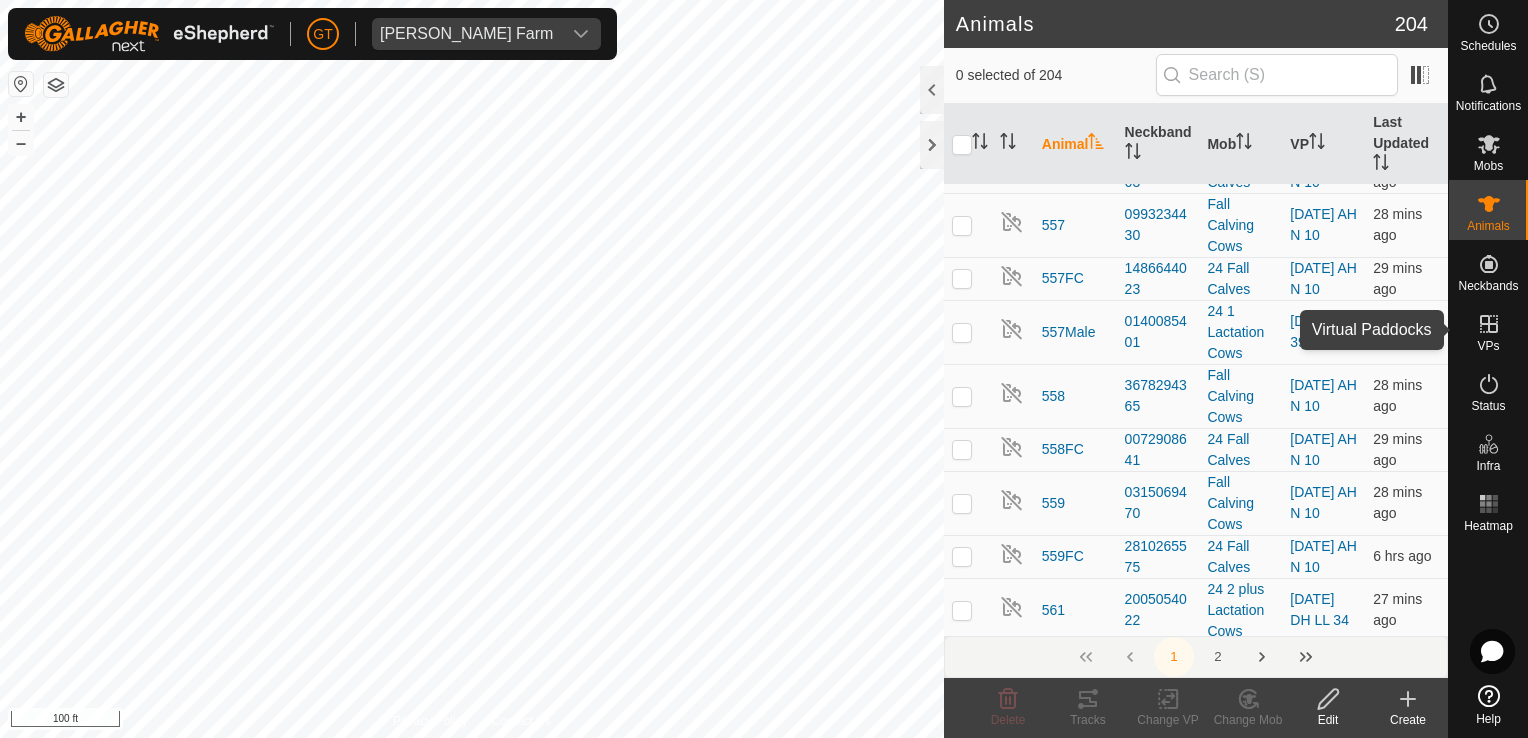 click 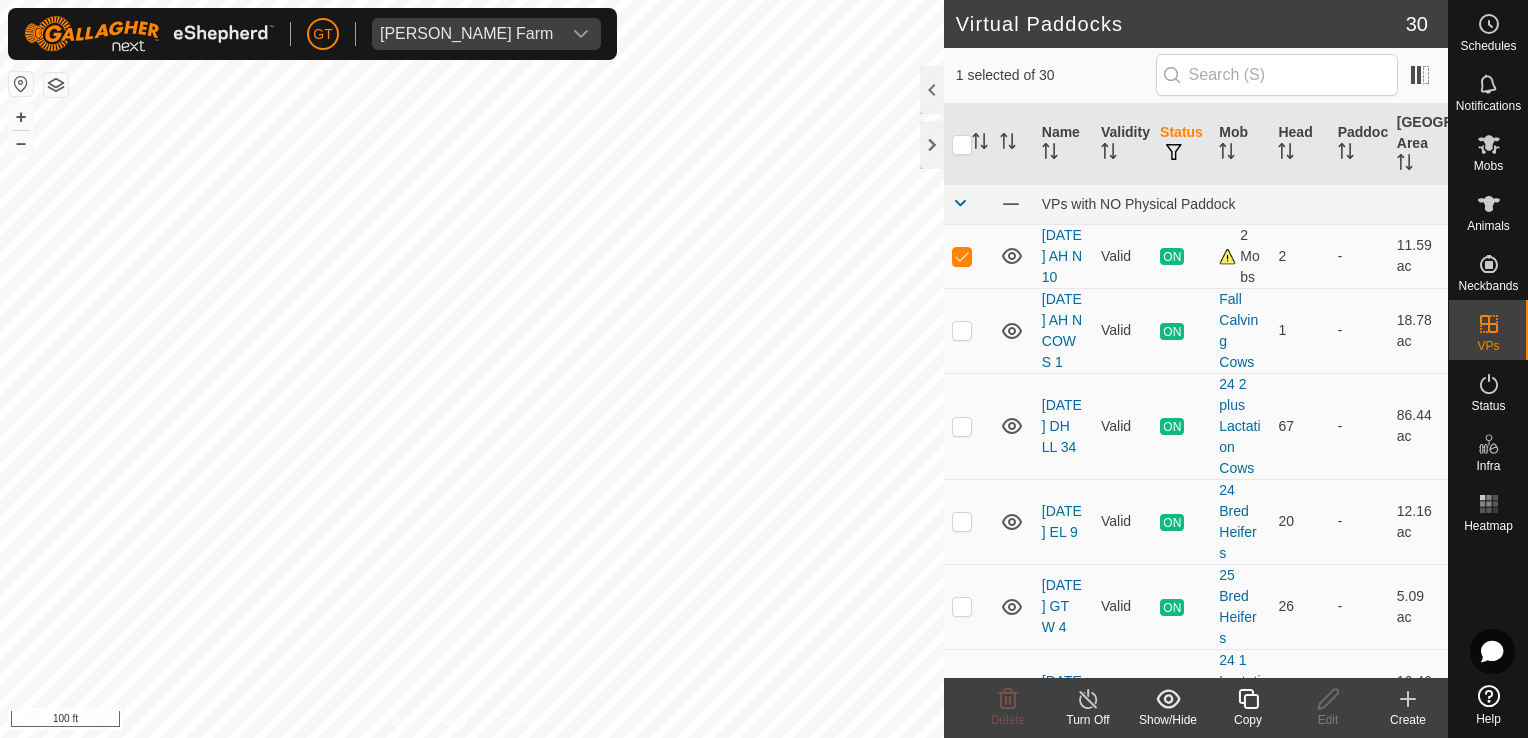 click on "1" at bounding box center (1299, 330) 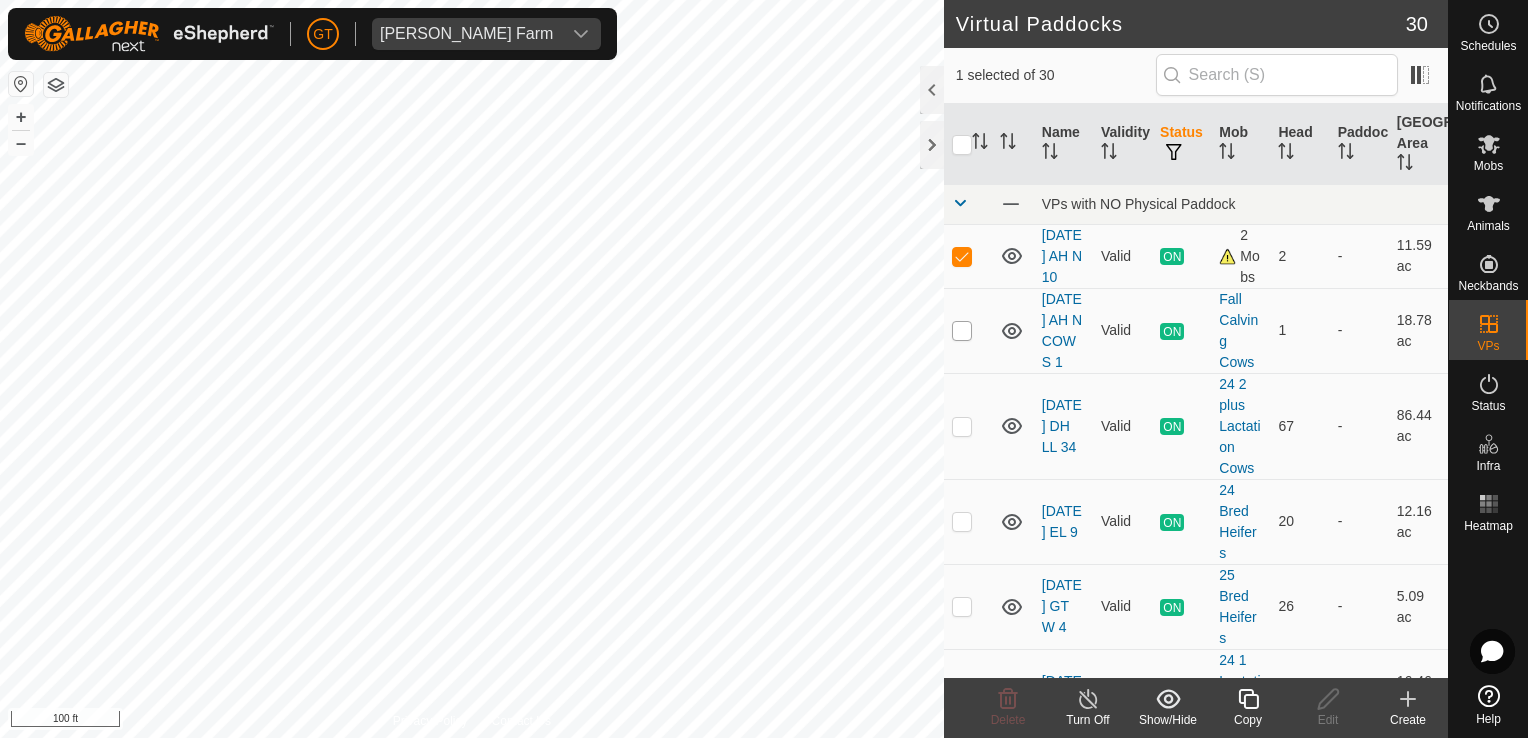 click at bounding box center (962, 331) 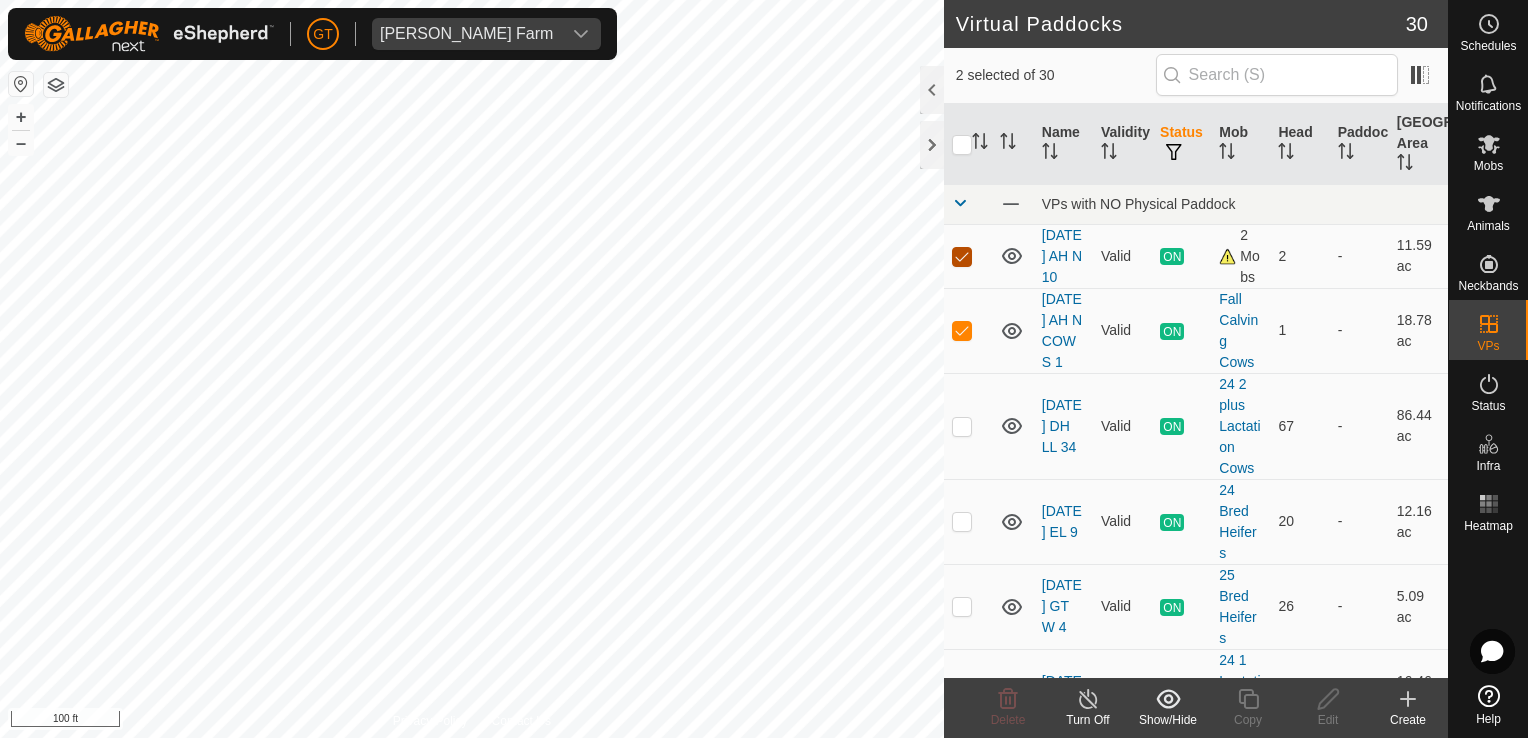 click at bounding box center [962, 257] 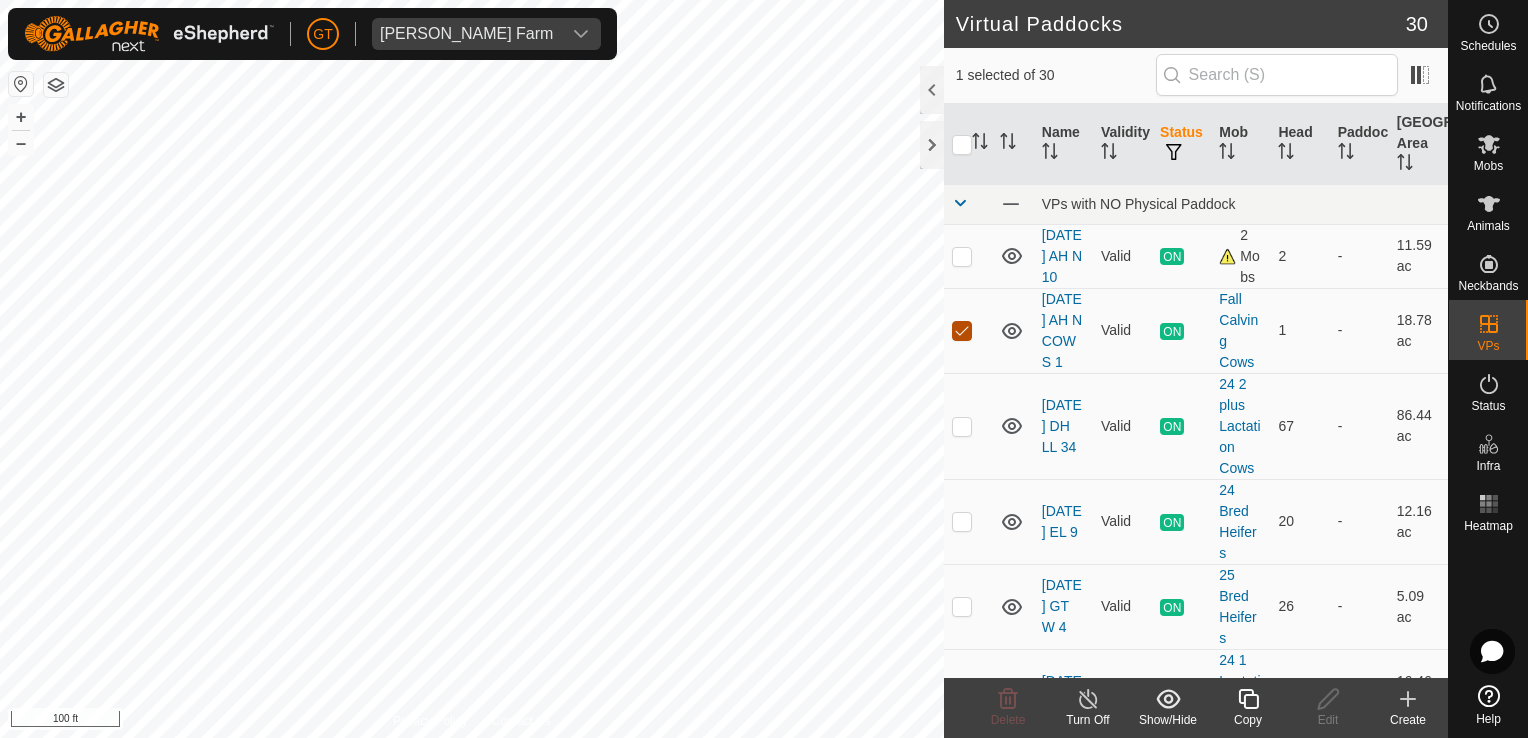 click at bounding box center [962, 331] 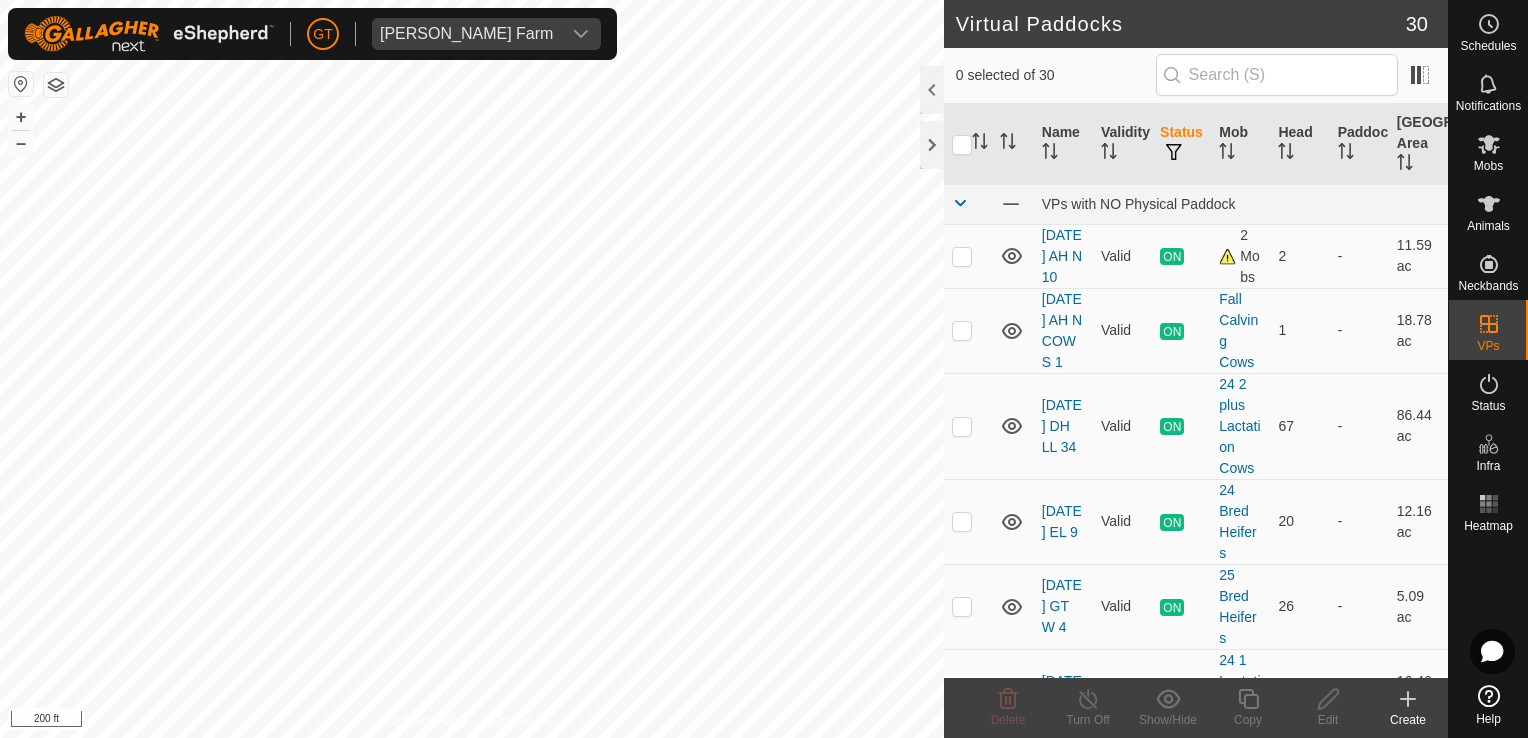 click on "[PERSON_NAME] Farm Schedules Notifications Mobs Animals Neckbands VPs Status Infra Heatmap Help Virtual Paddocks 30 0 selected of 30     Name   Validity   Status   Mob   Head   Paddock   Grazing Area   VPs with NO Physical Paddock  [DATE]   AH N 10  Valid  ON  2 Mobs   2   -   11.59 ac  [DATE]   AH  N COWS 1  Valid  ON  Fall Calving Cows   1   -   18.78 ac  [DATE]   DH LL 34  Valid  ON  24 2 plus Lactation Cows   67   -   86.44 ac  [DATE]   EL 9  Valid  ON  24 Bred Heifers   20   -   12.16 ac  [DATE]   GT W 4  Valid  ON  25 Bred Heifers   26   -   5.09 ac  [DATE]   LL 39  Valid  ON  24 1 Lactation Cows   21   -   16.46 ac  [DATE]  BS  N 1  Valid  OFF  -   0   -   7.88 ac  [DATE]   LL  SW 9  Valid  OFF  -   0   -   6 ac  [DATE] 075904  Valid  OFF  -   0   -   4.79 ac  [DATE]   BS  N  2  Valid  OFF  -   0   -   12.11 ac  [DATE]  BS N 3  Valid  OFF  -   0   -   8.55 ac  [DATE]  DH N BRIDGE 23  Valid  OFF  -   0   -   42.65 ac  [DATE]  CT 9  Valid  OFF +" at bounding box center [764, 369] 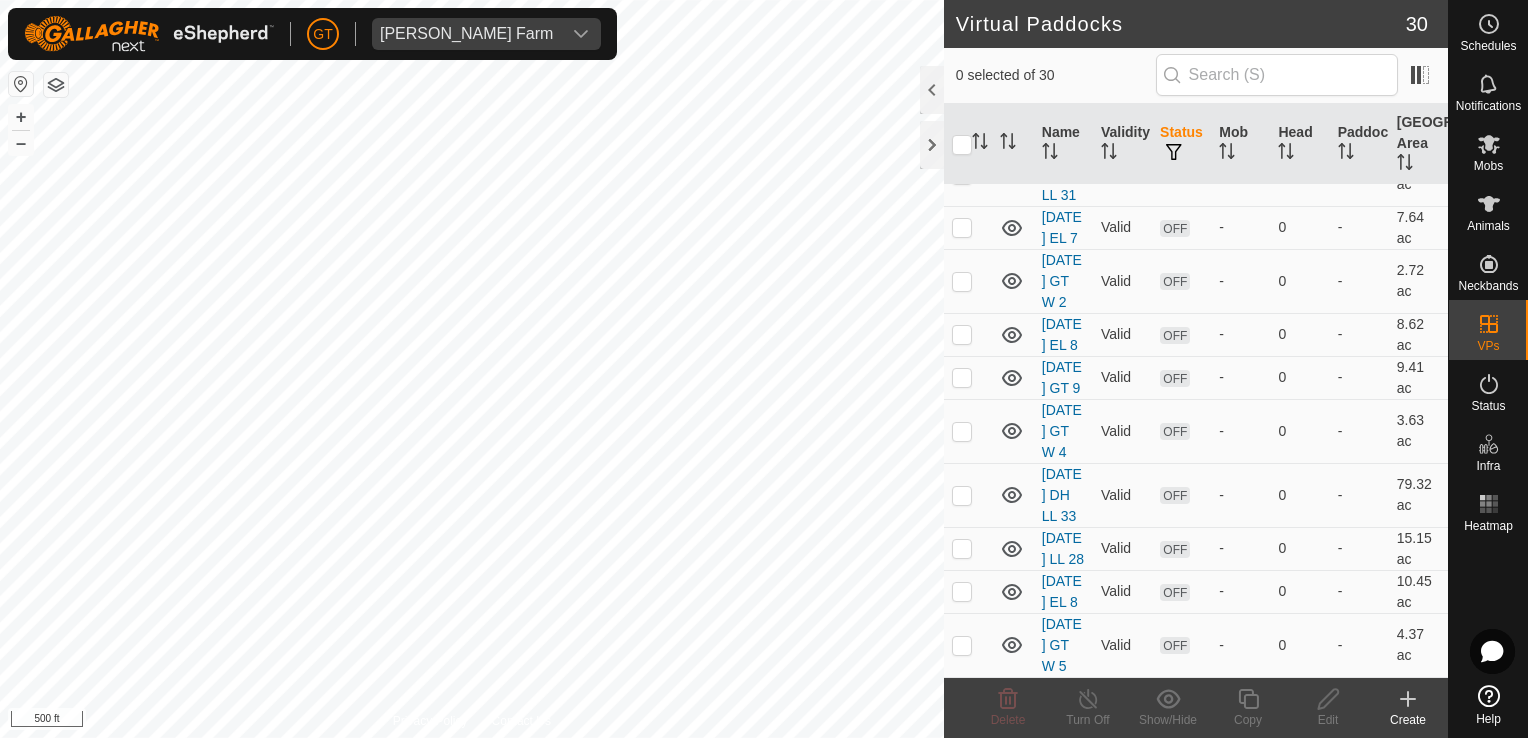 scroll, scrollTop: 1900, scrollLeft: 0, axis: vertical 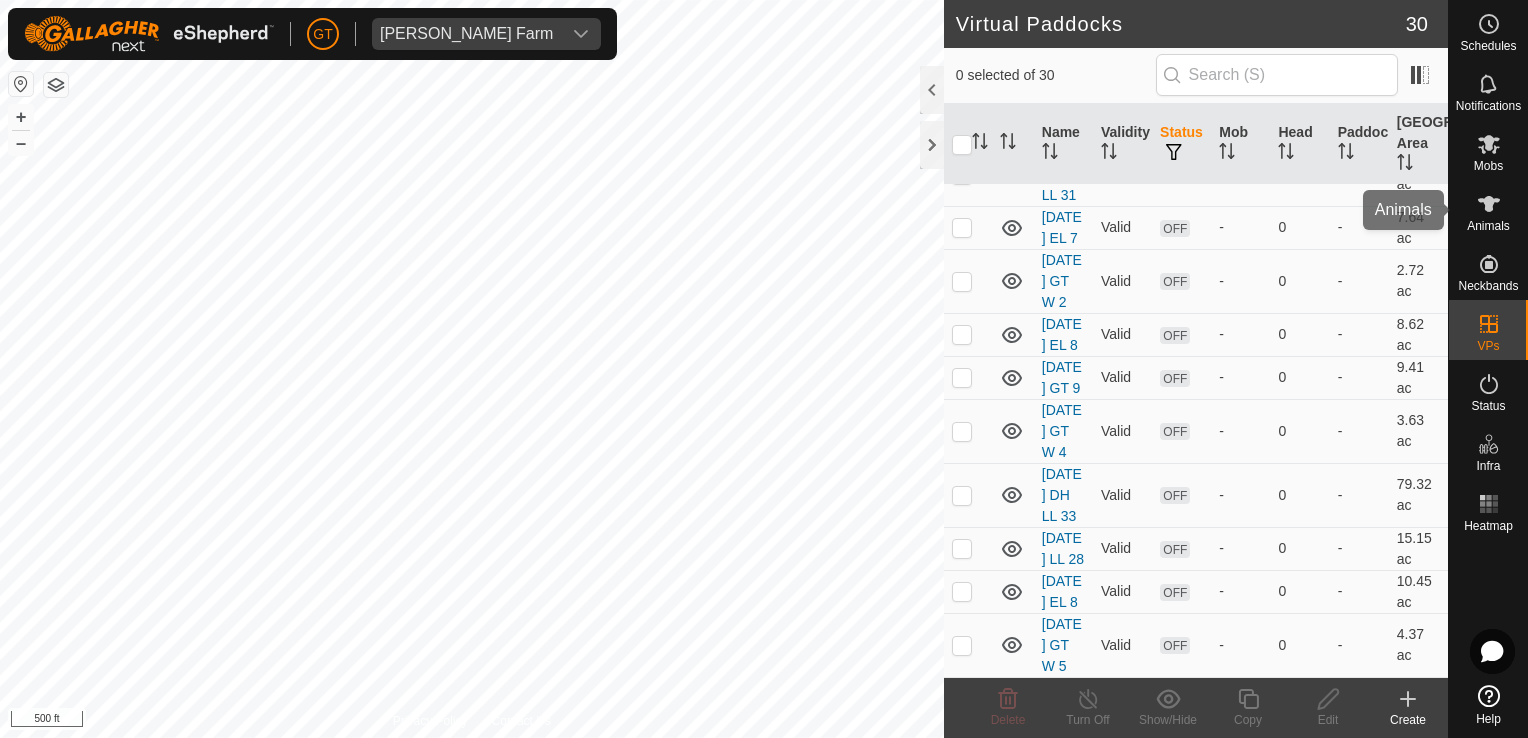 click at bounding box center (1489, 204) 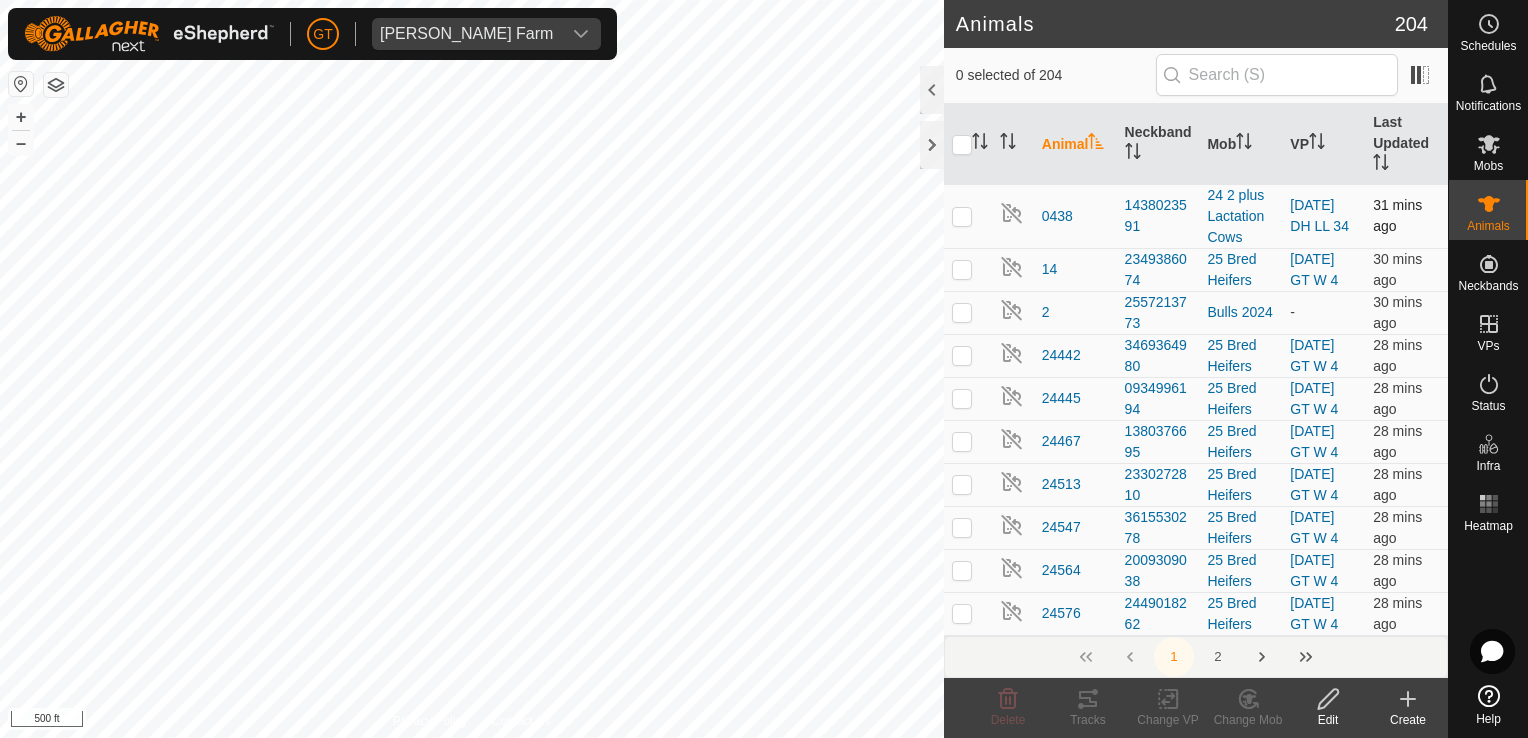 click at bounding box center [962, 216] 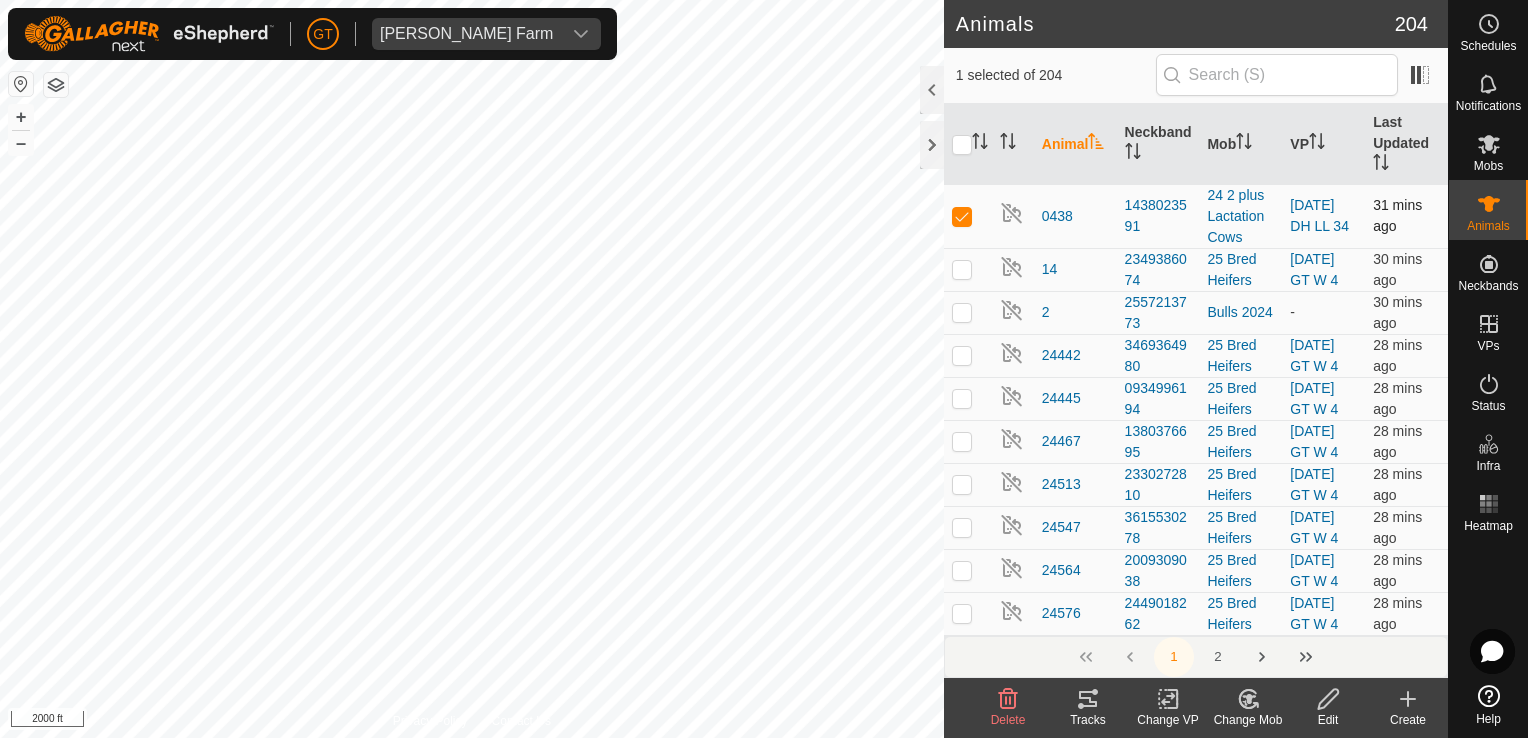 click at bounding box center [962, 216] 